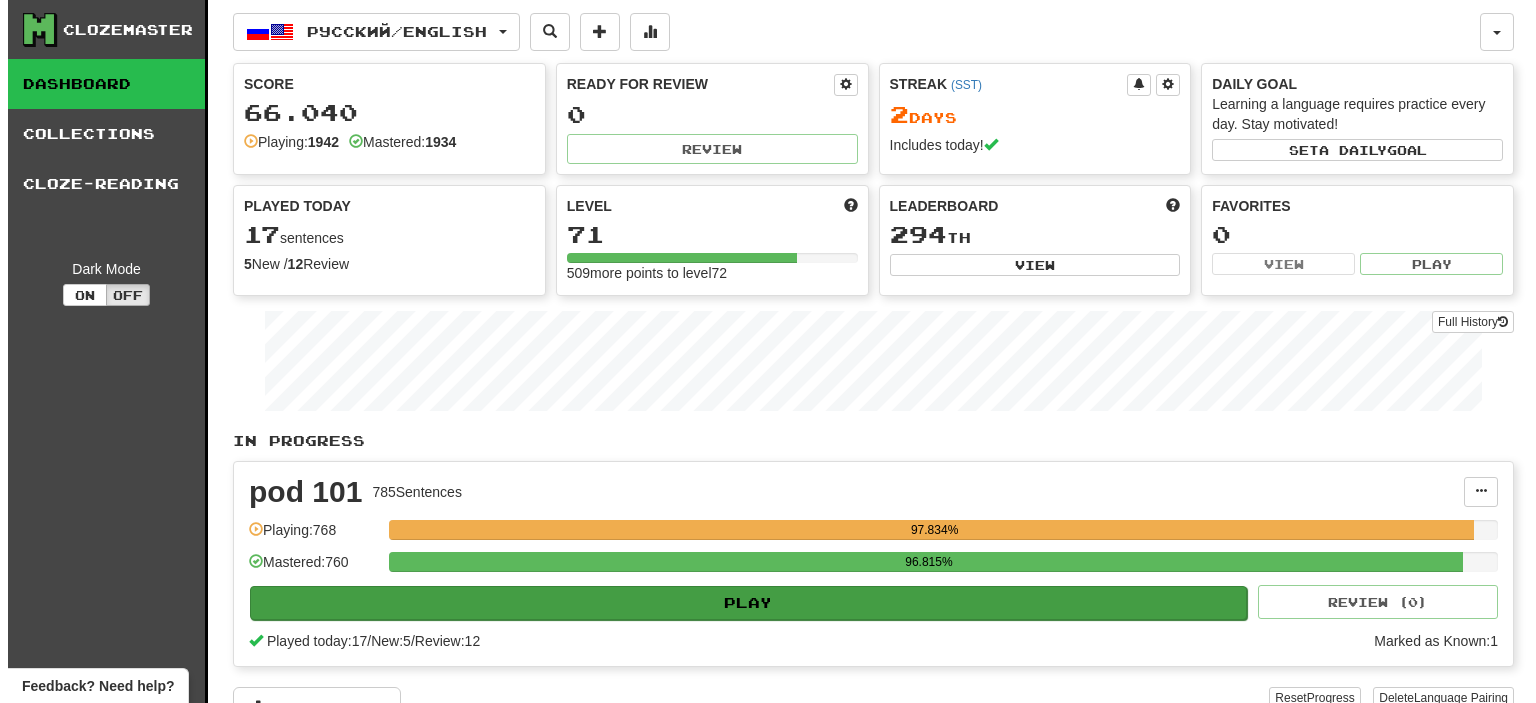 scroll, scrollTop: 0, scrollLeft: 0, axis: both 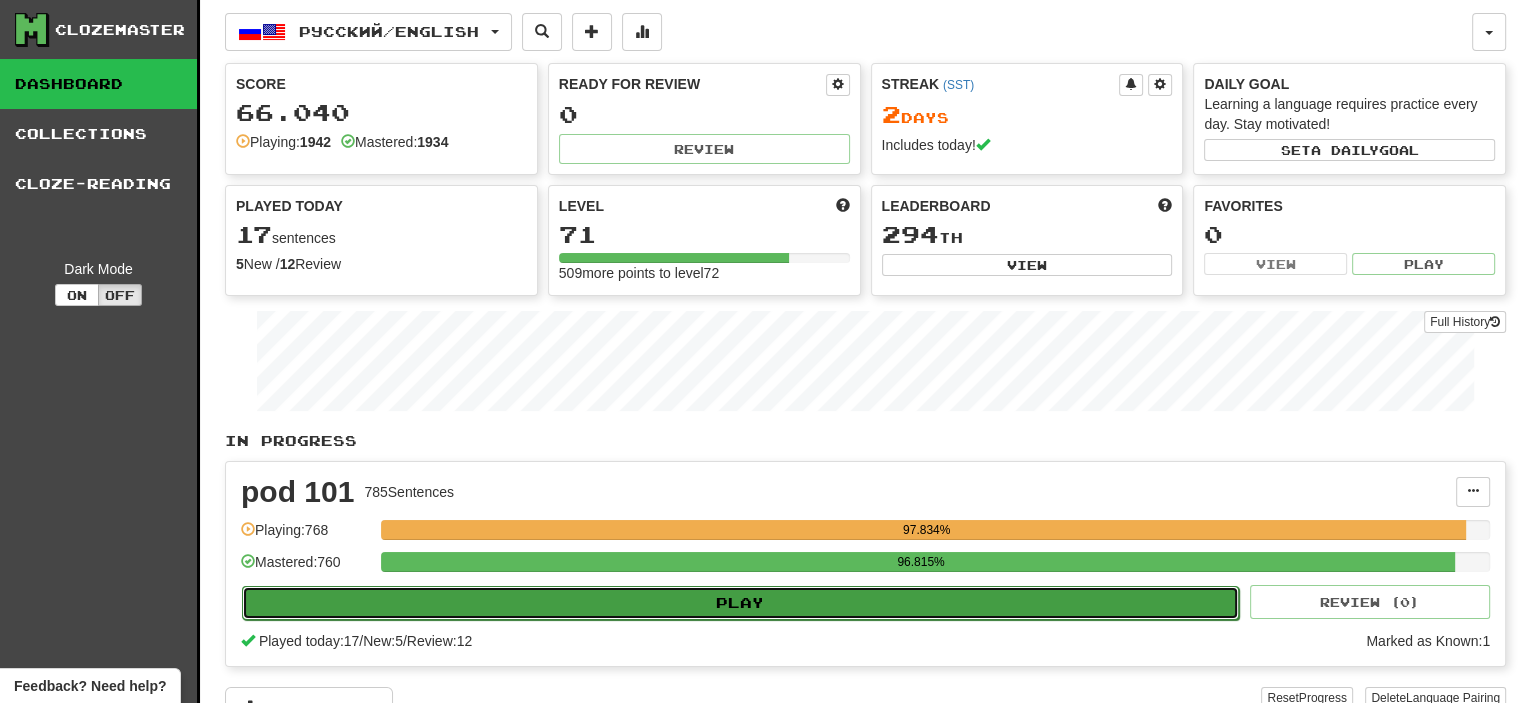 click on "Play" at bounding box center [740, 603] 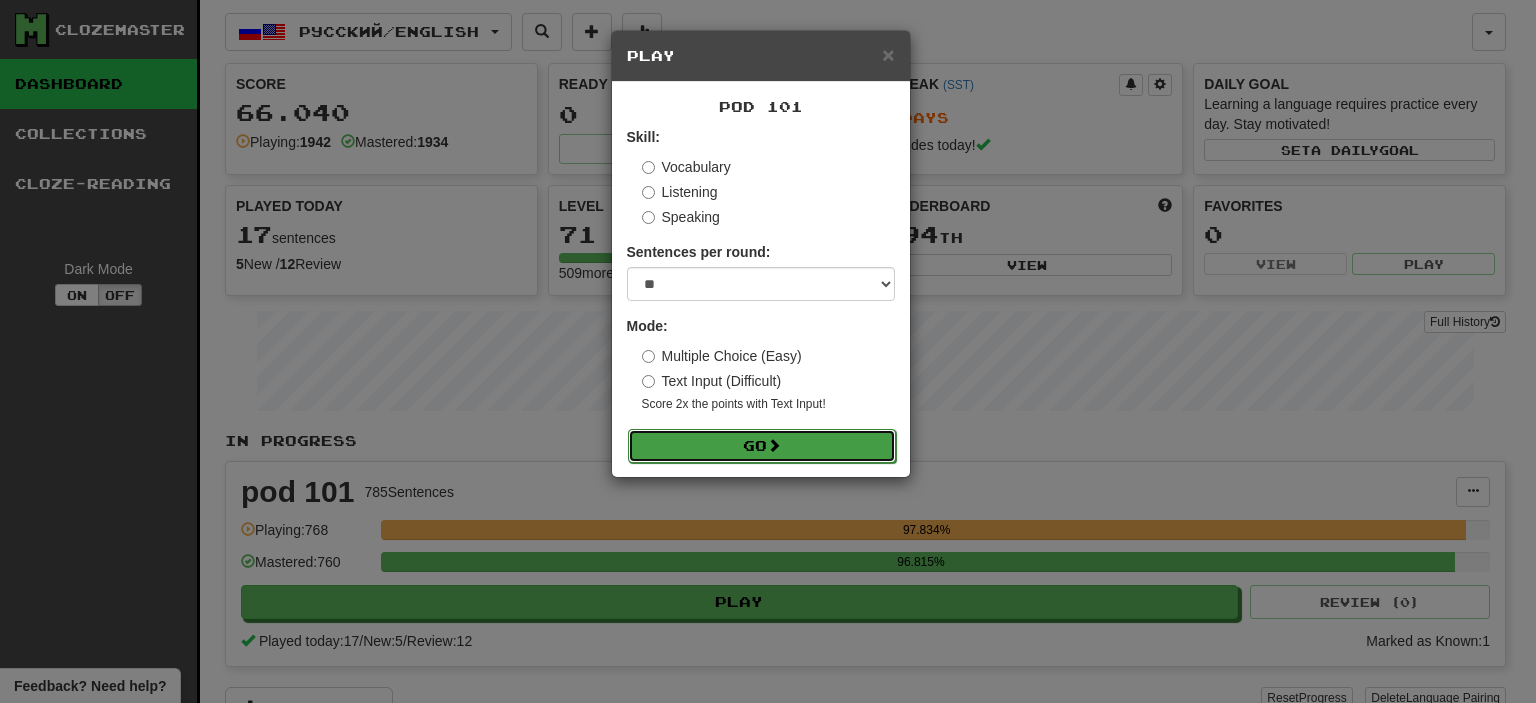 click on "Go" at bounding box center [762, 446] 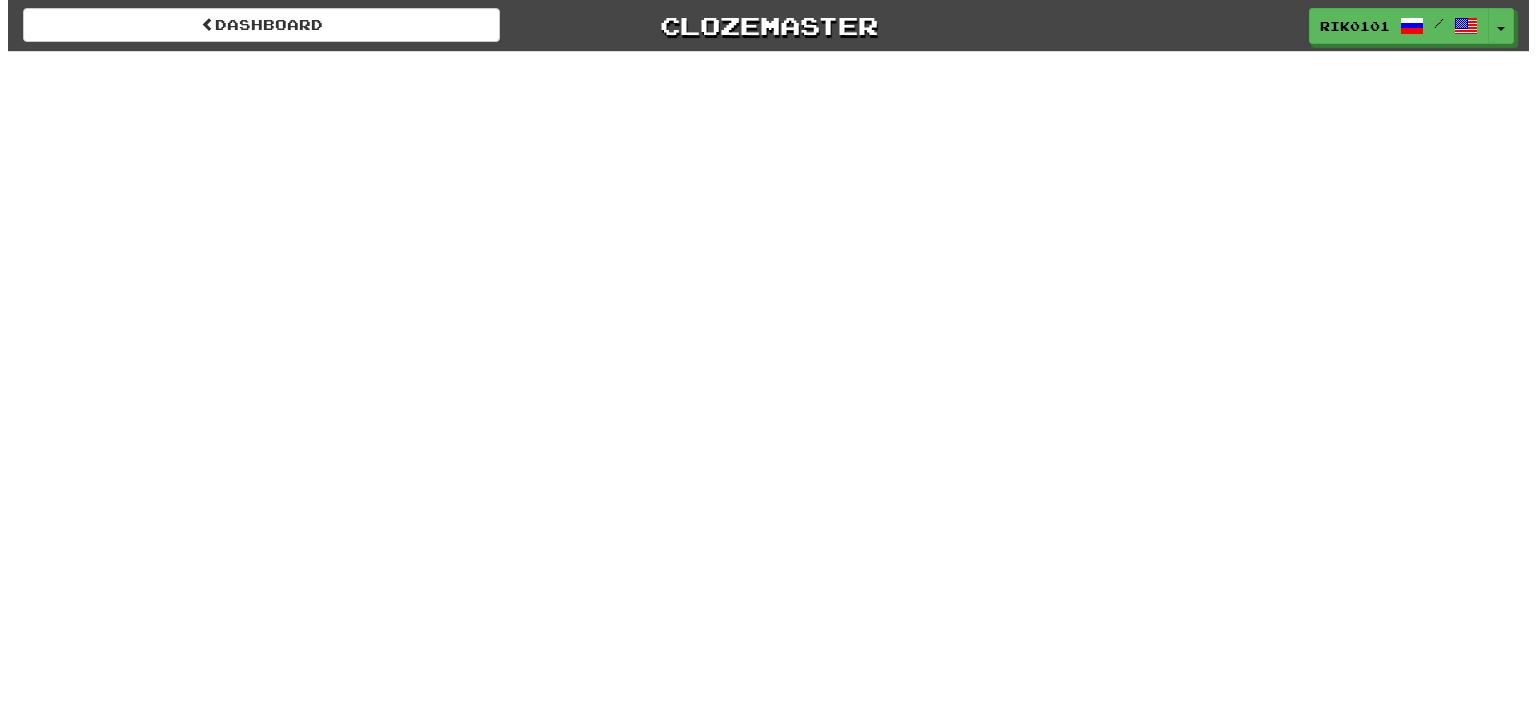 scroll, scrollTop: 0, scrollLeft: 0, axis: both 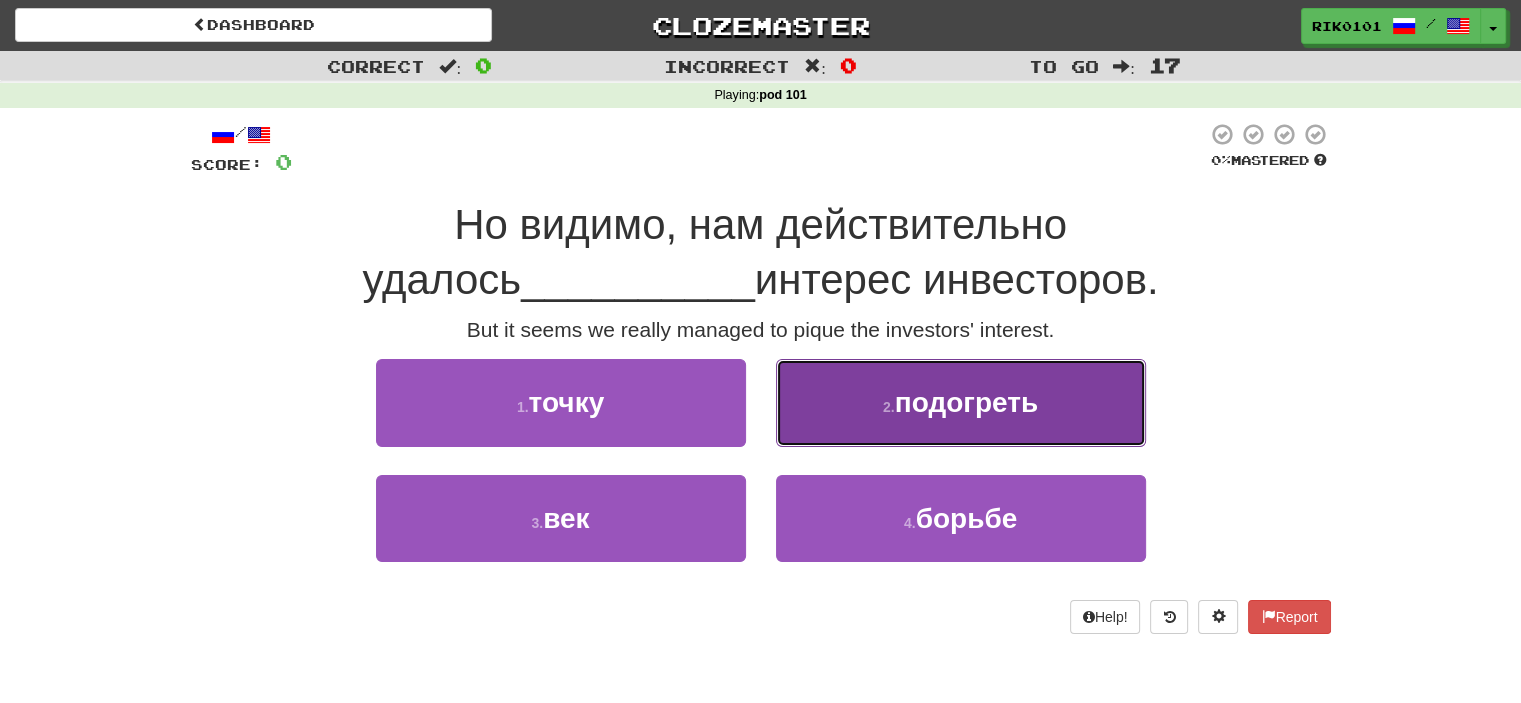 click on "2 .  подогреть" at bounding box center [961, 402] 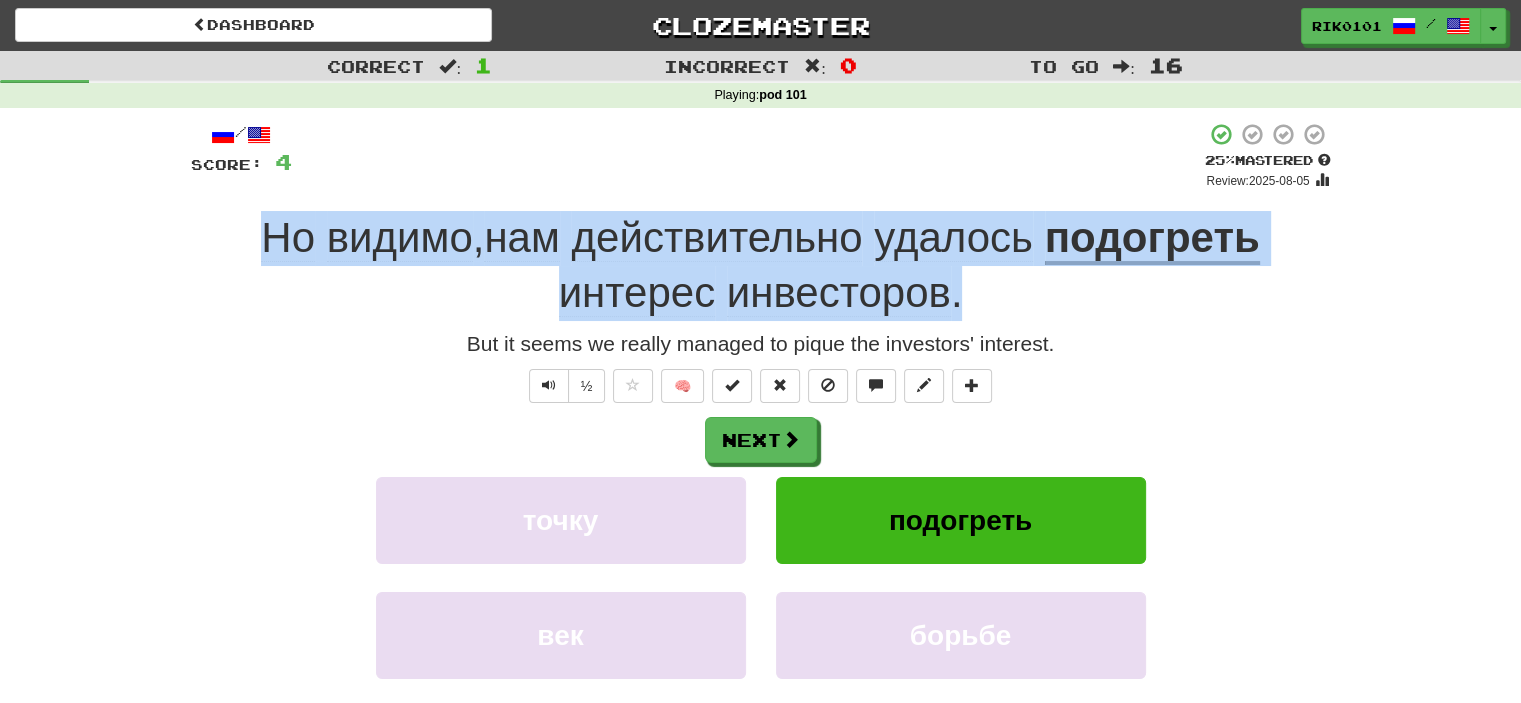 drag, startPoint x: 256, startPoint y: 230, endPoint x: 980, endPoint y: 299, distance: 727.2806 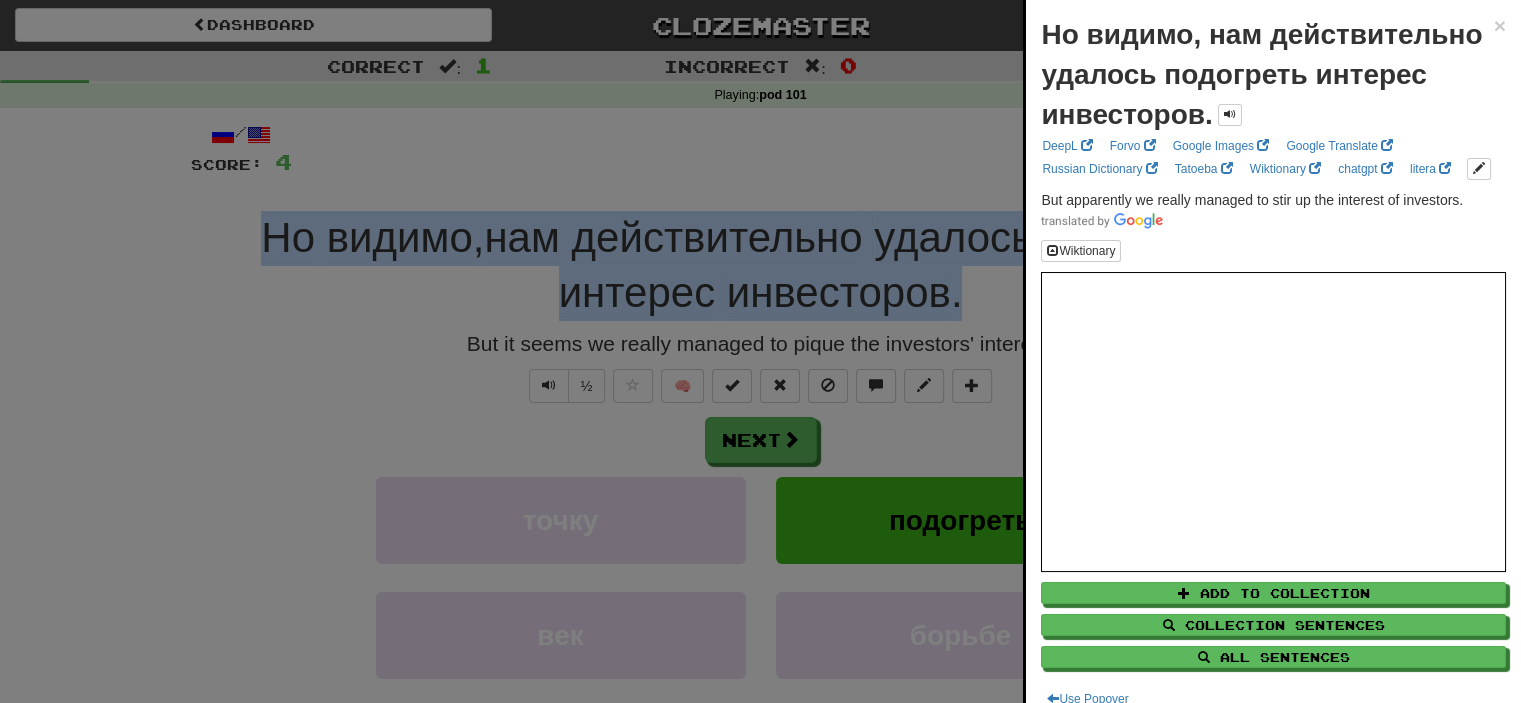 copy on "Но   видимо ,  нам   действительно   удалось   подогреть   интерес   инвесторов ." 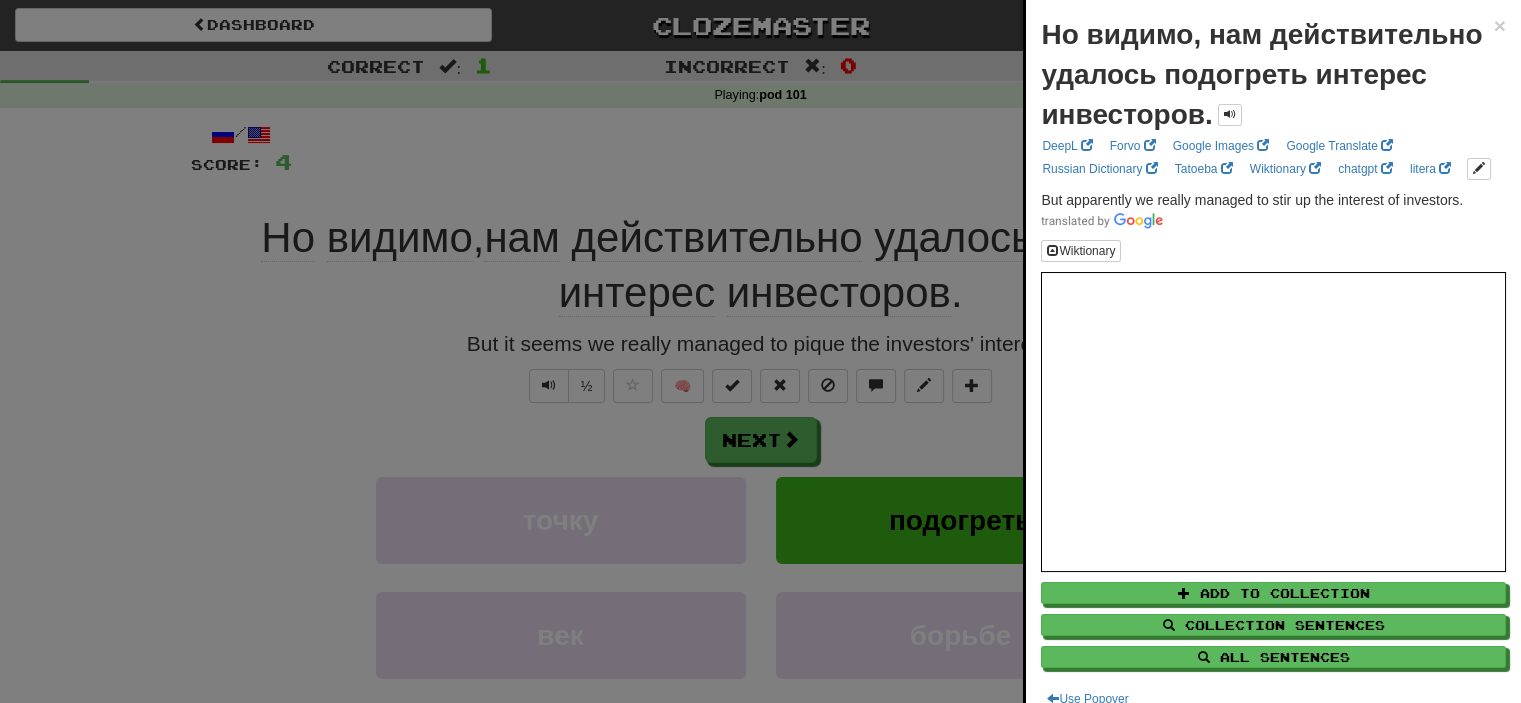click at bounding box center (760, 351) 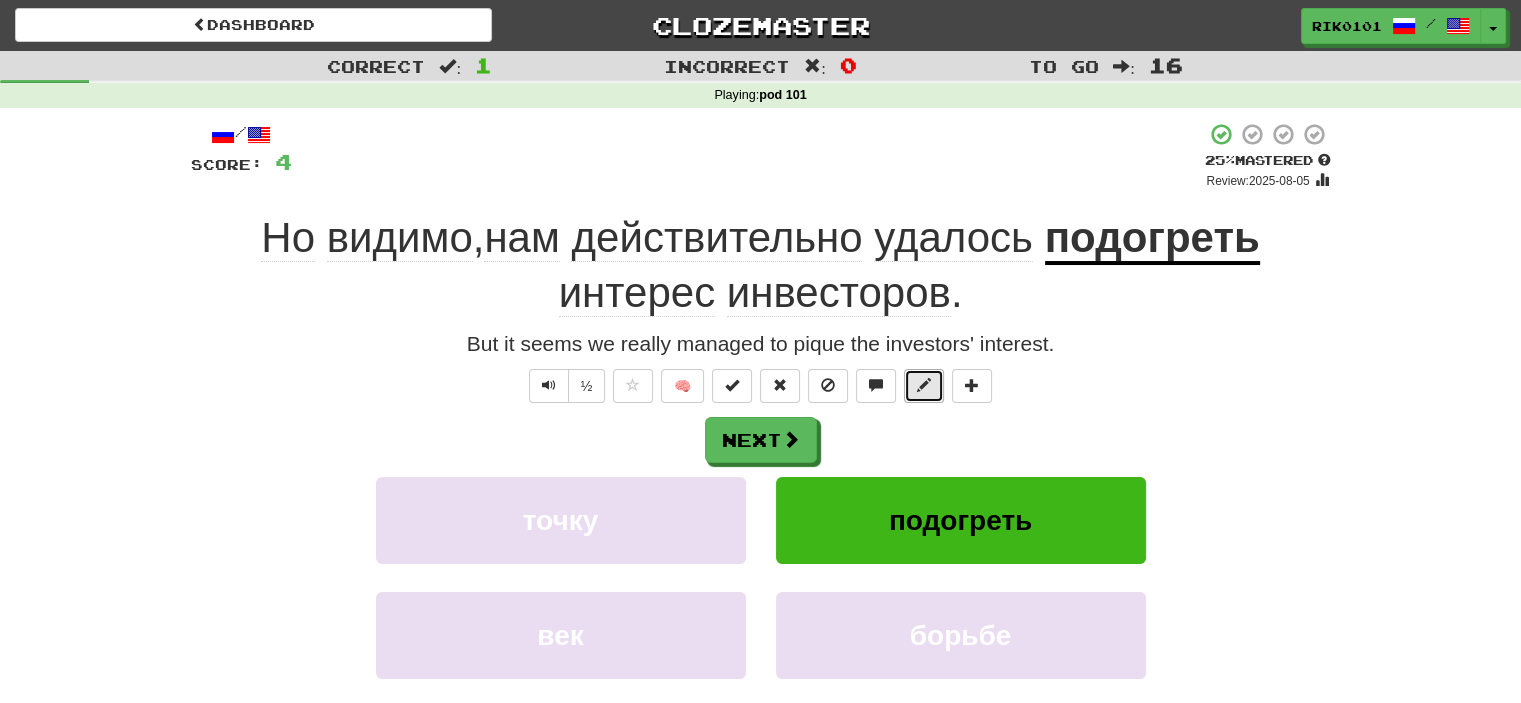 click at bounding box center (924, 385) 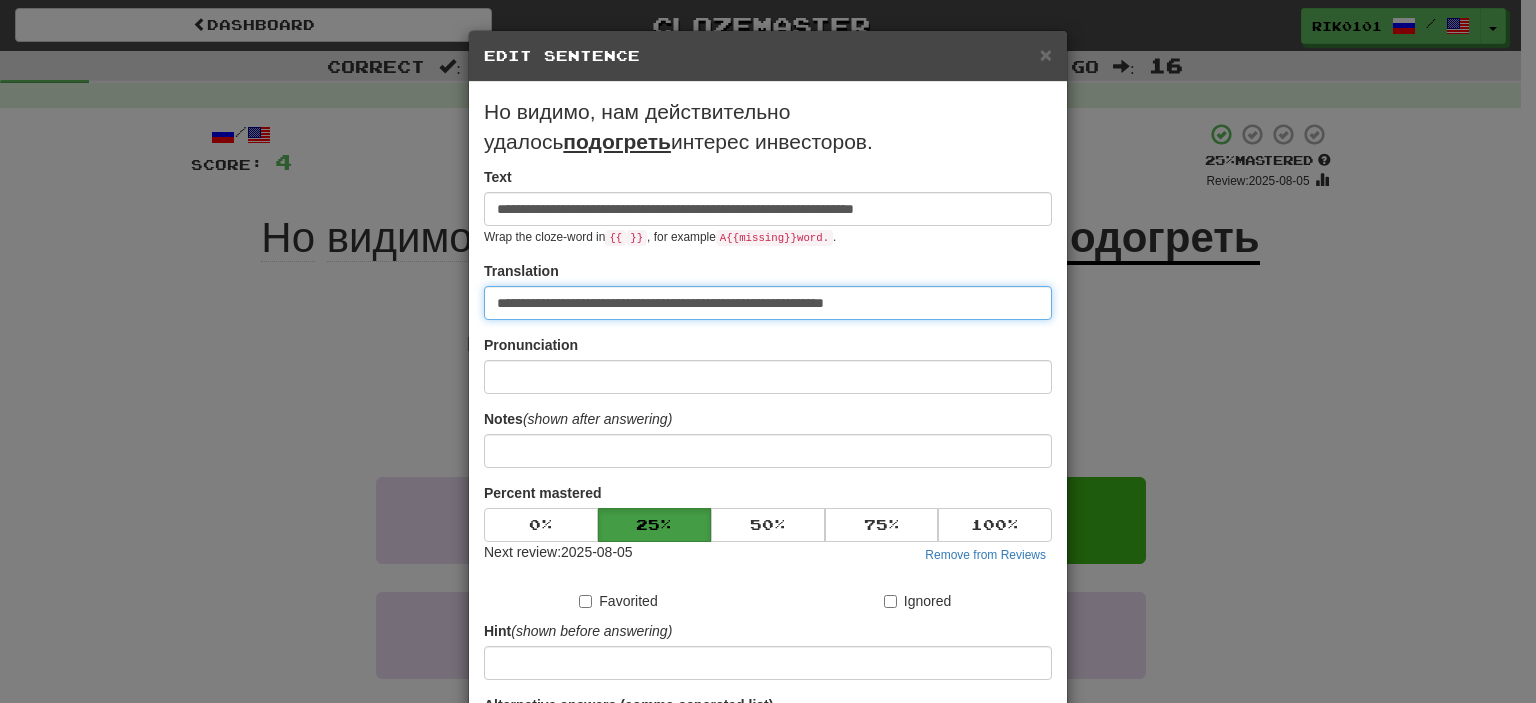 drag, startPoint x: 912, startPoint y: 297, endPoint x: 461, endPoint y: 333, distance: 452.43454 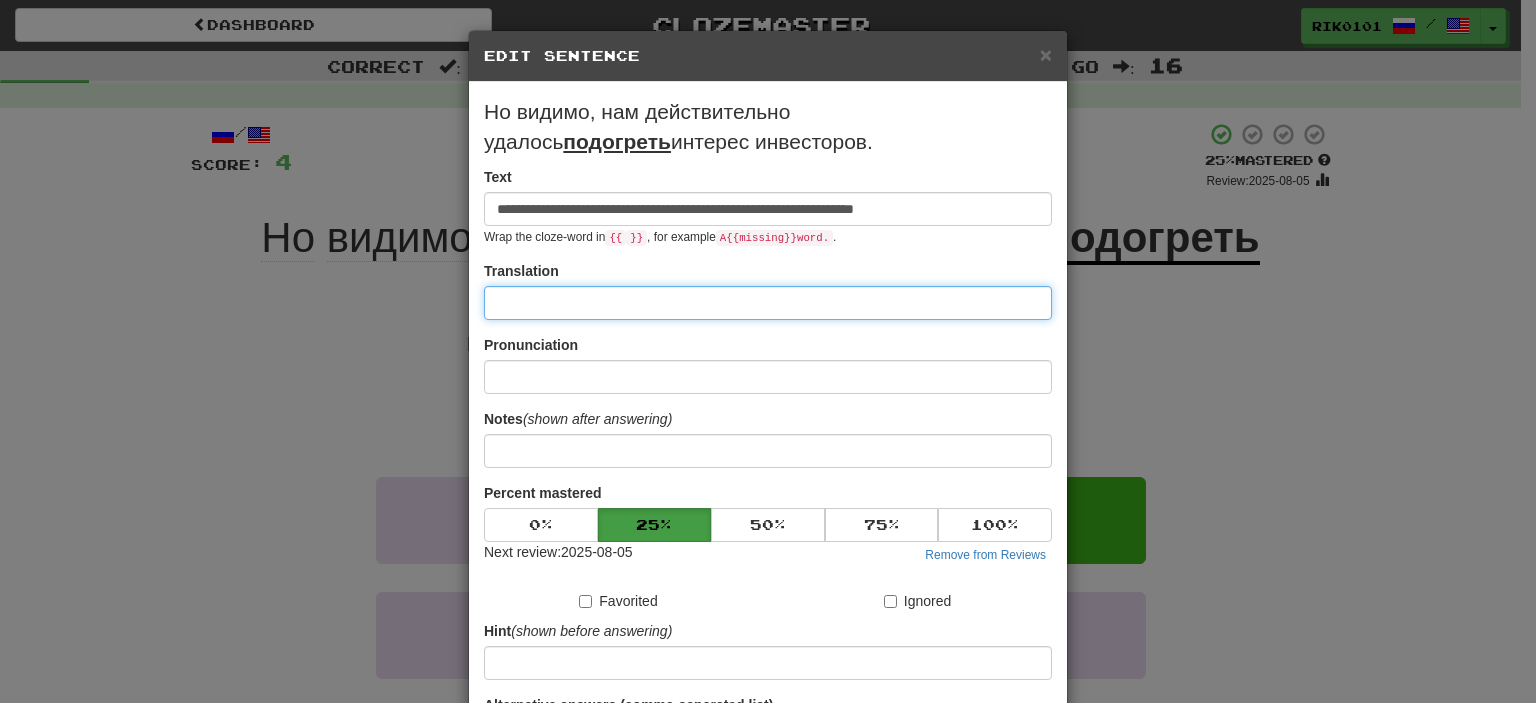 paste on "**********" 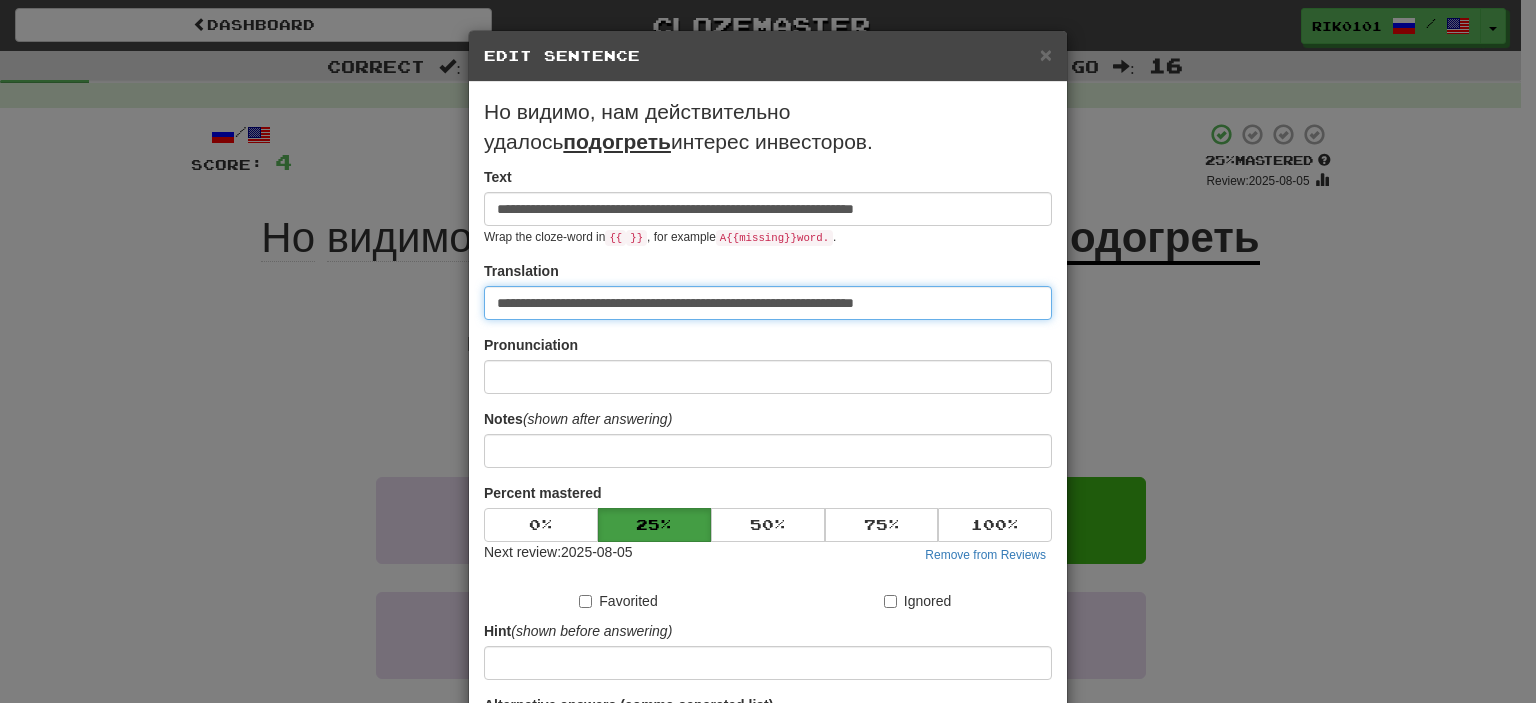 scroll, scrollTop: 220, scrollLeft: 0, axis: vertical 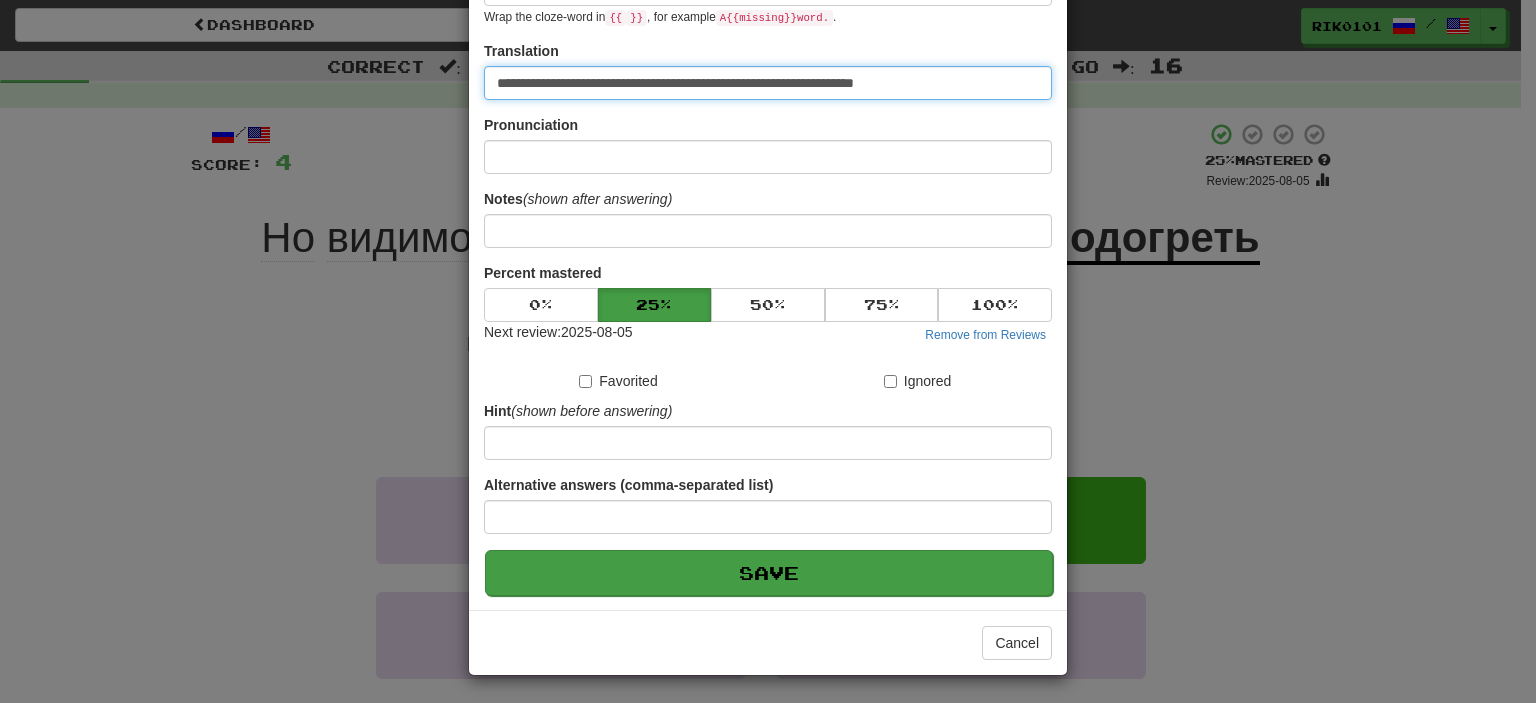 type on "**********" 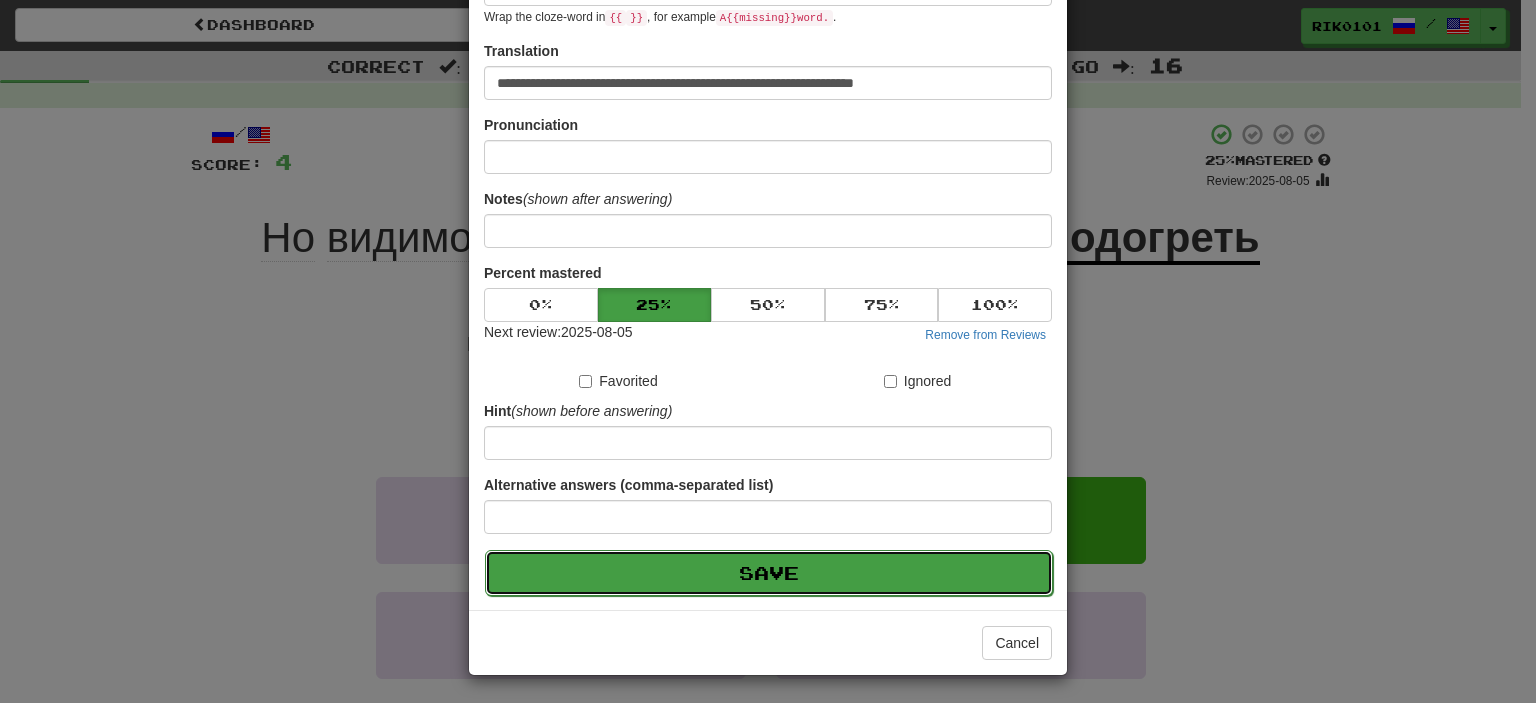 click on "Save" at bounding box center (769, 573) 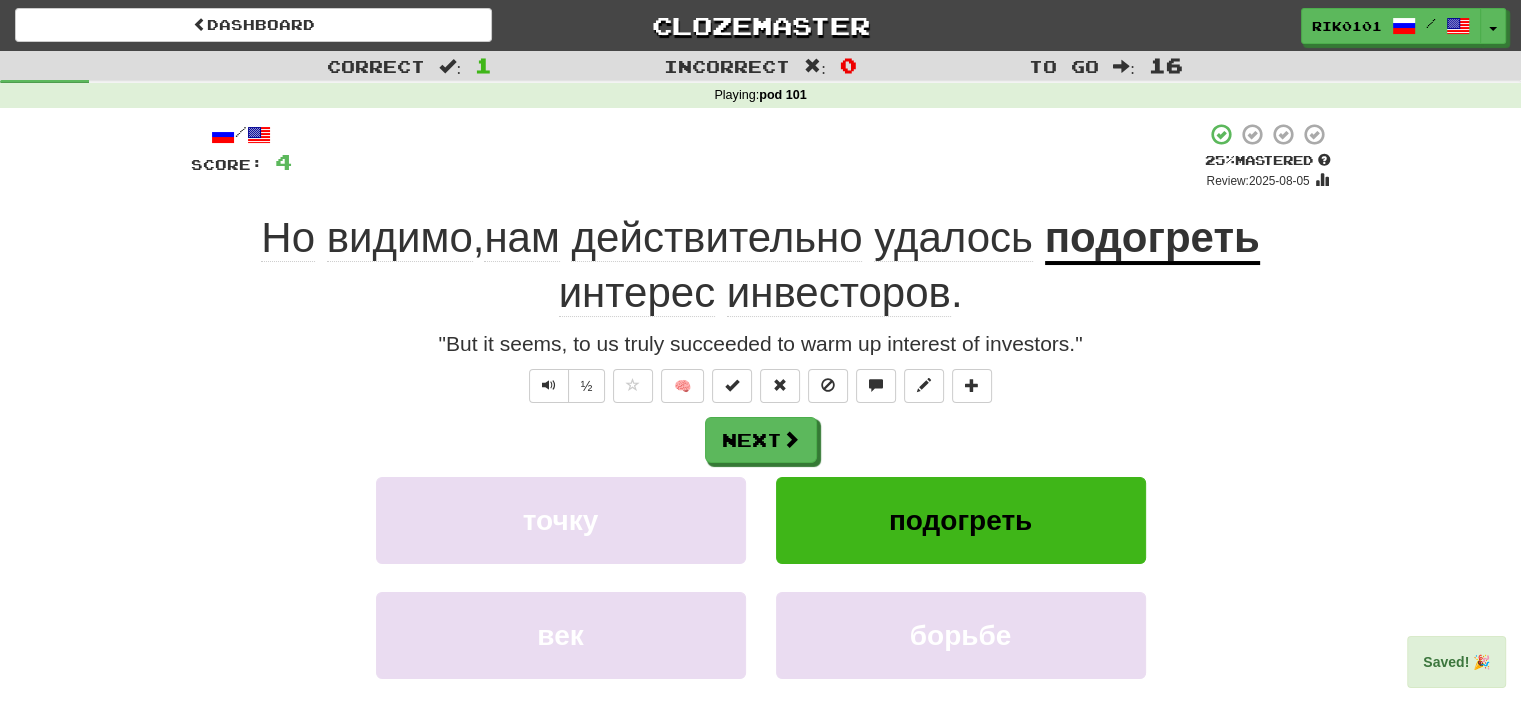 click on "видимо" 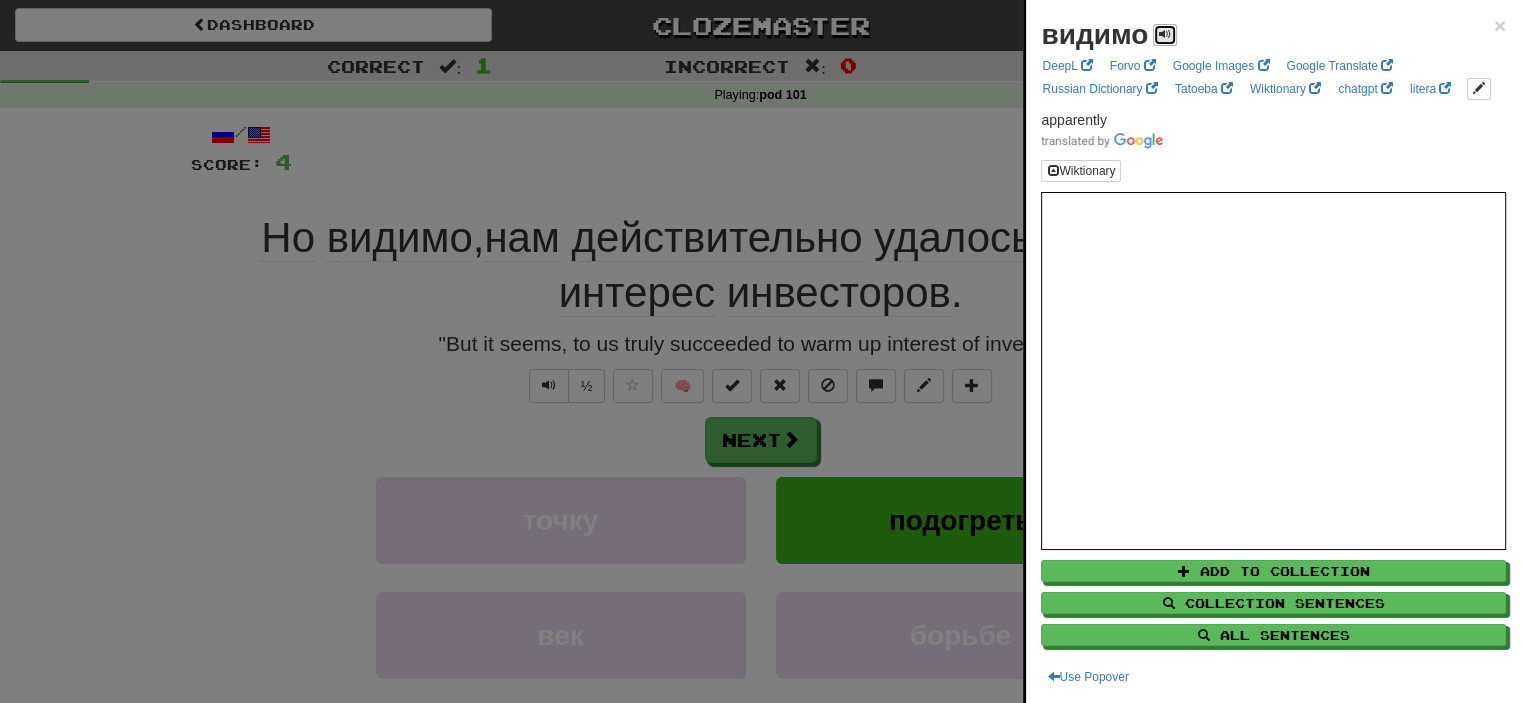click at bounding box center (1165, 34) 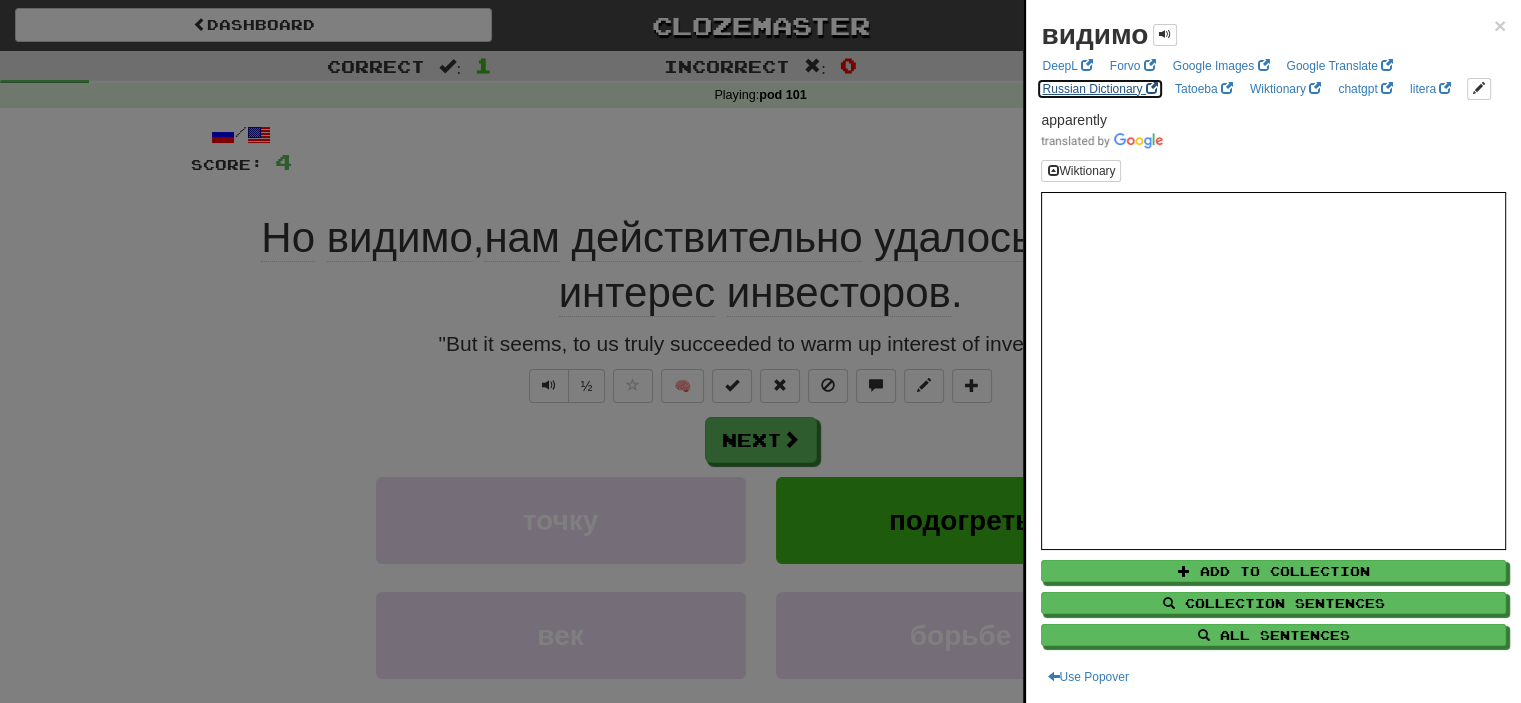 click on "Russian Dictionary" at bounding box center [1099, 89] 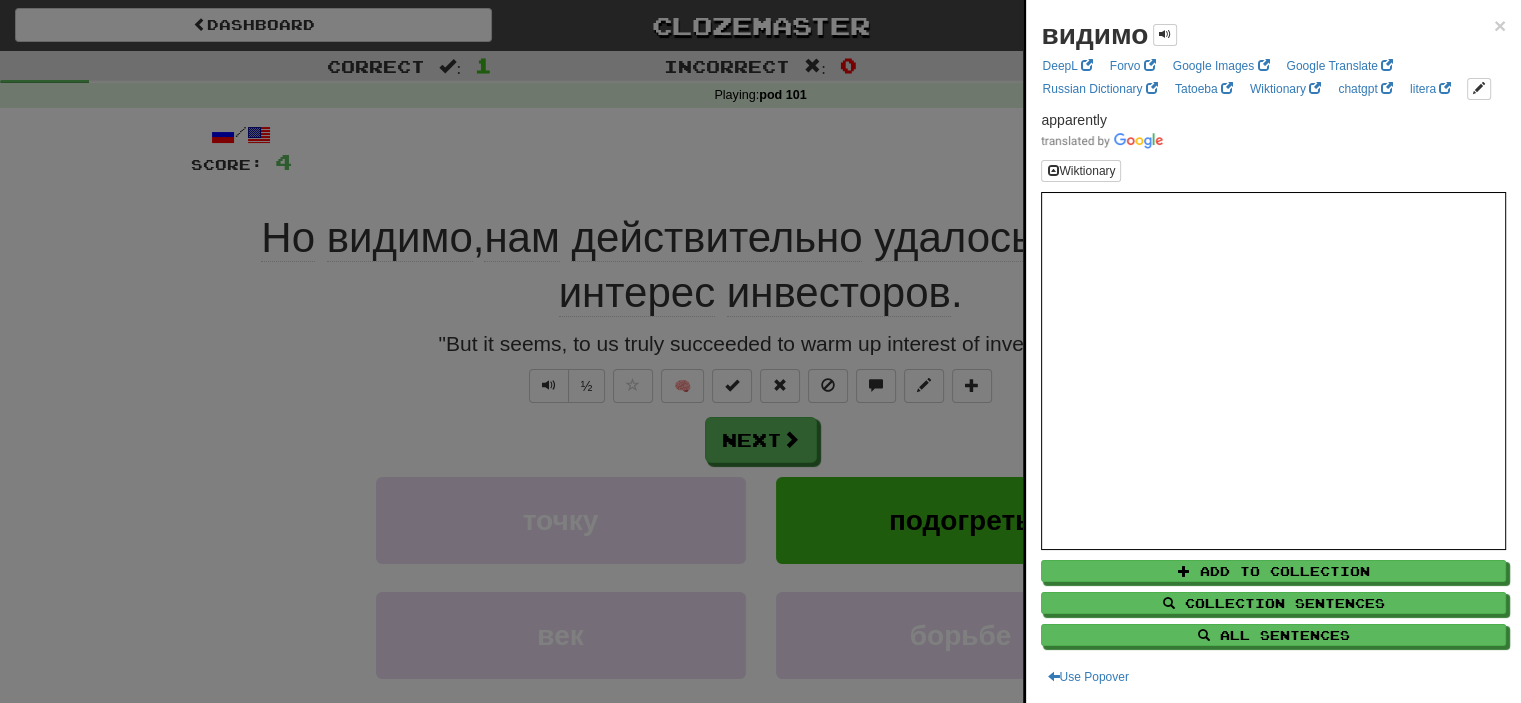 click at bounding box center (760, 351) 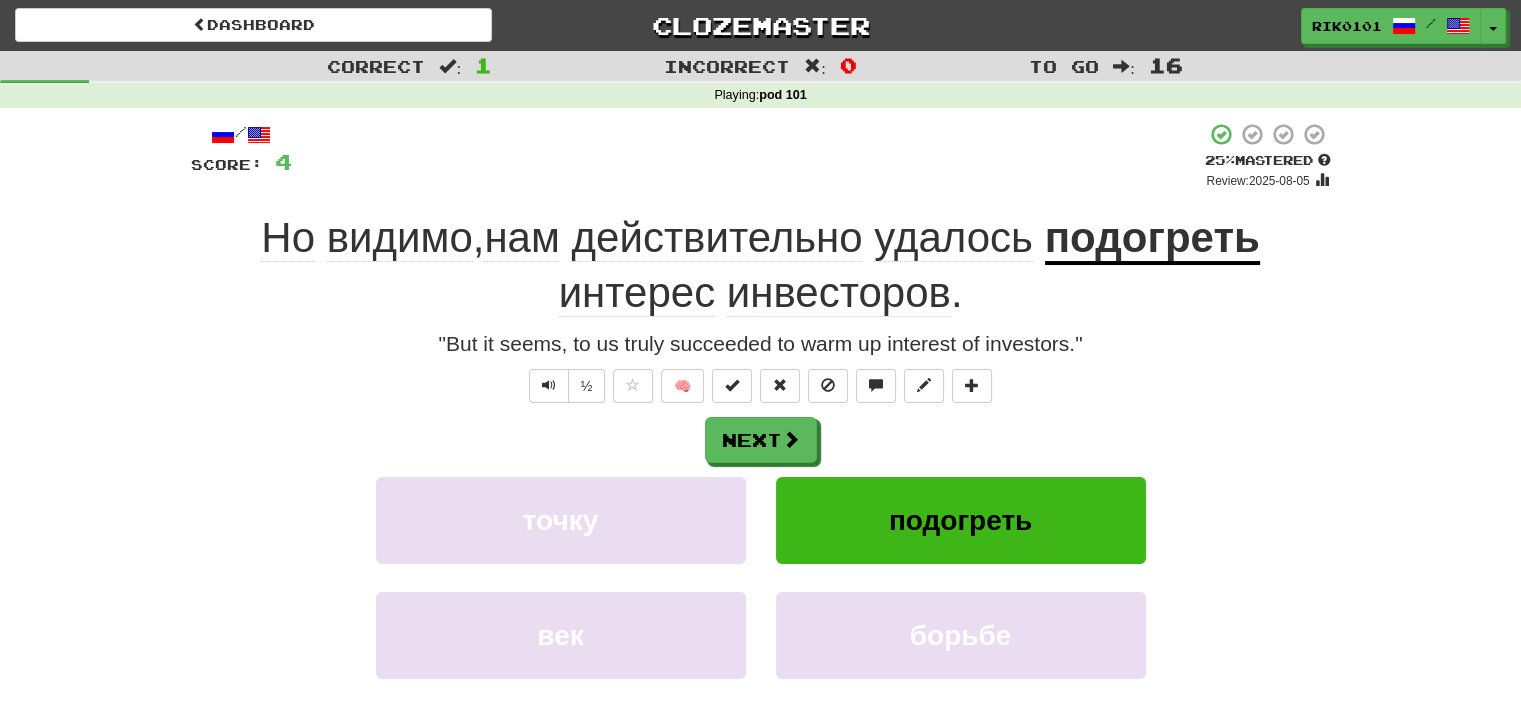 click on "видимо" 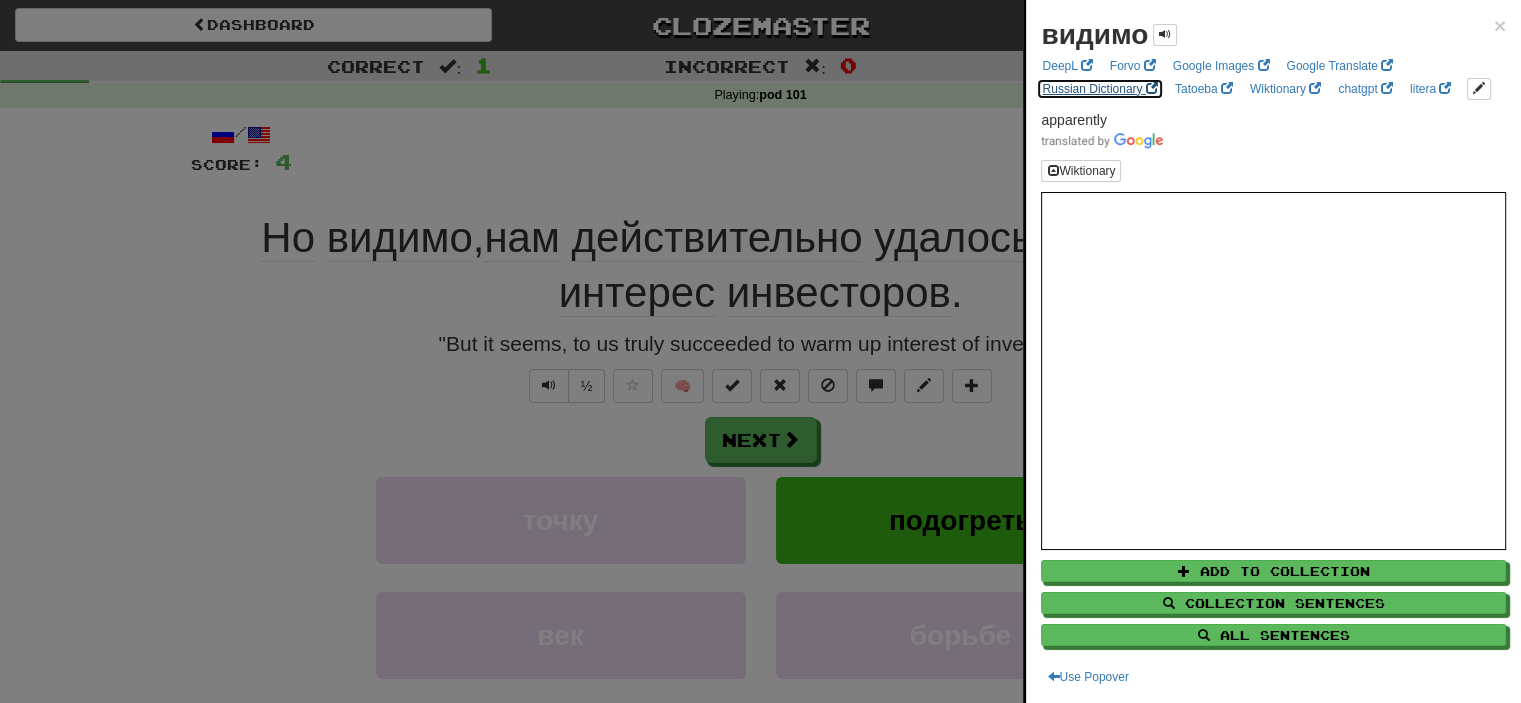 click on "Russian Dictionary" at bounding box center (1099, 89) 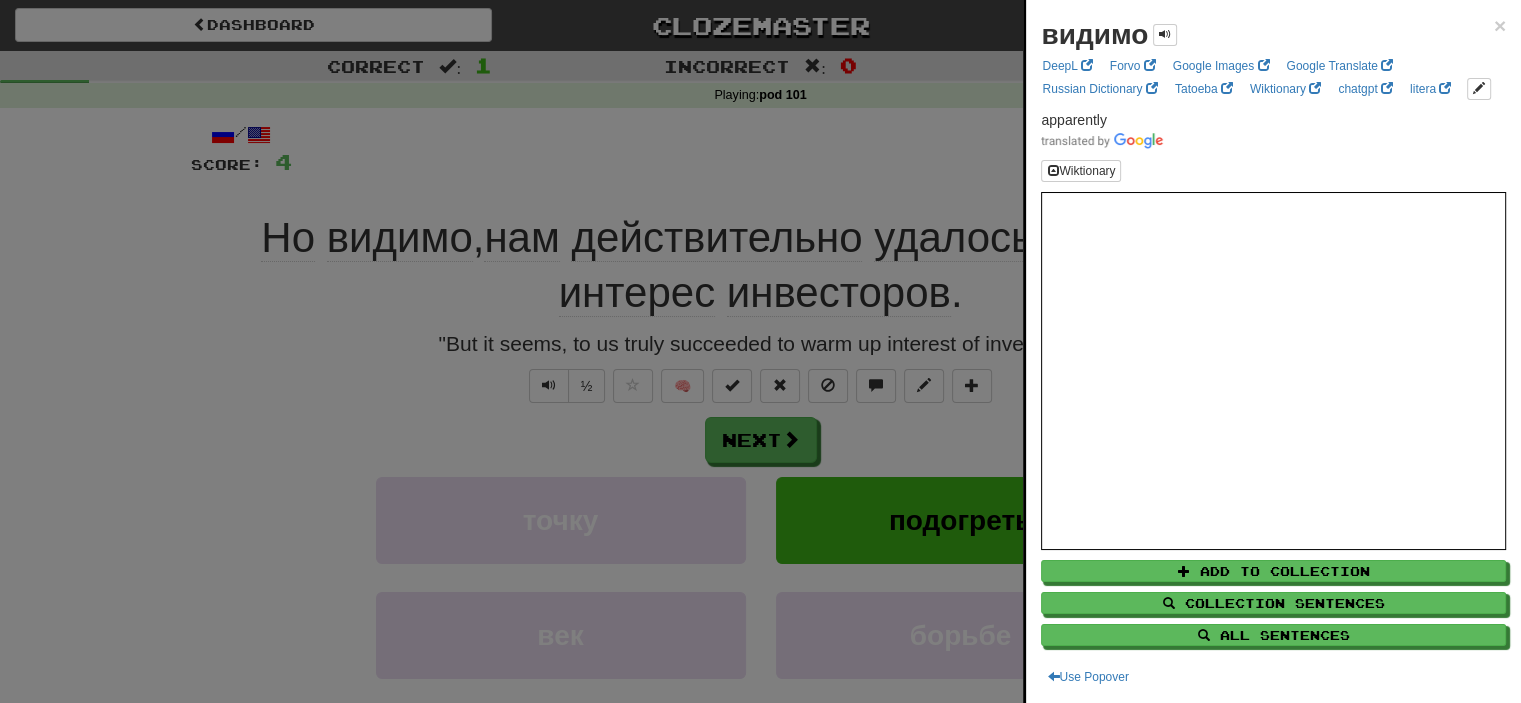 click at bounding box center (760, 351) 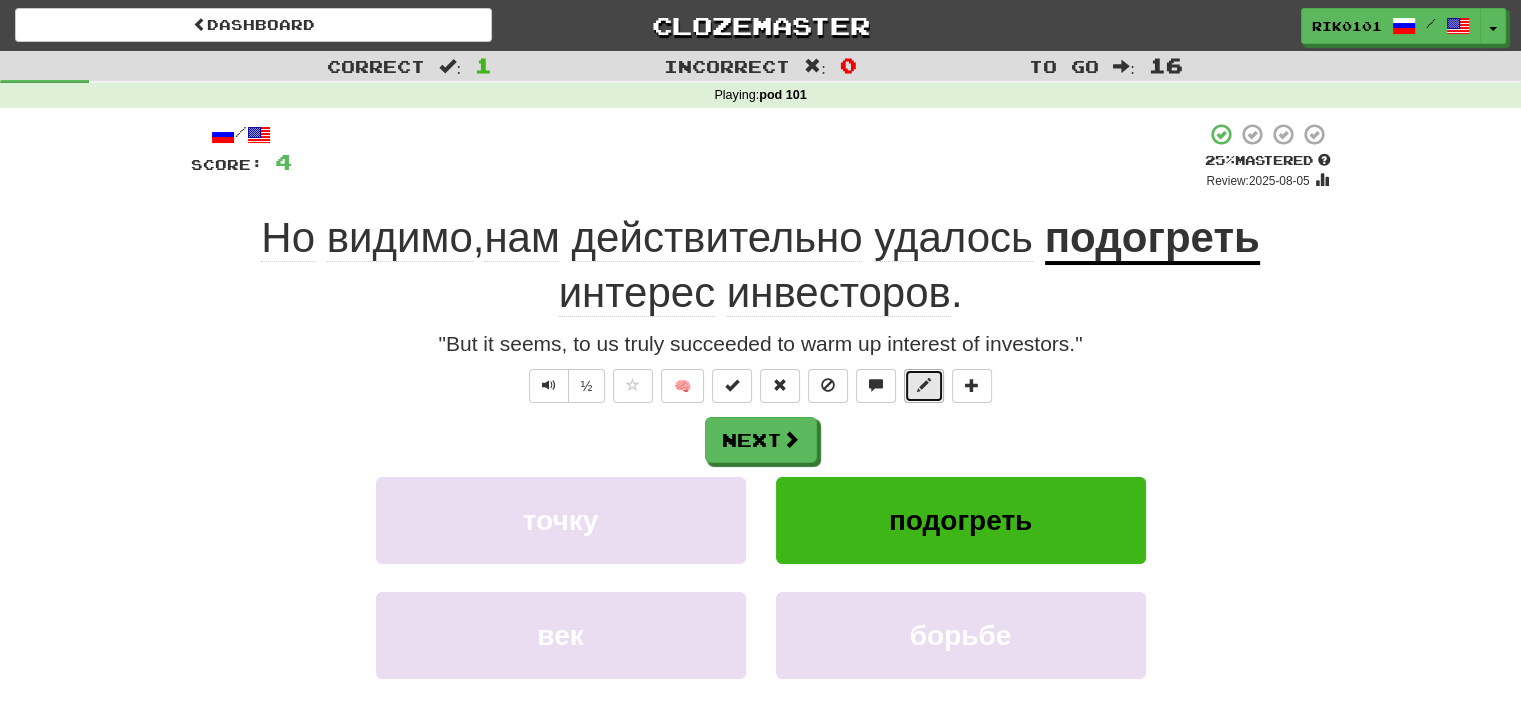 click at bounding box center [924, 386] 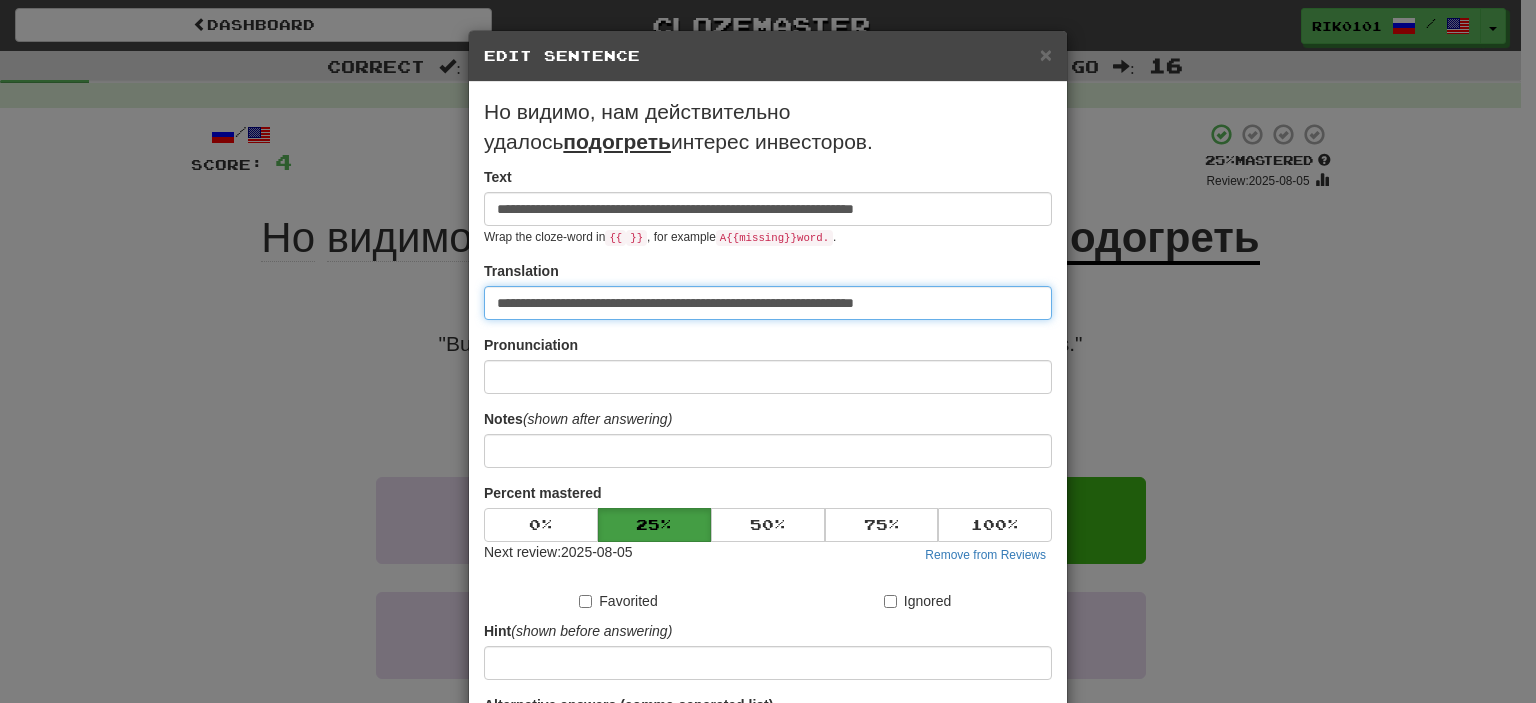 drag, startPoint x: 944, startPoint y: 311, endPoint x: 348, endPoint y: 262, distance: 598.01086 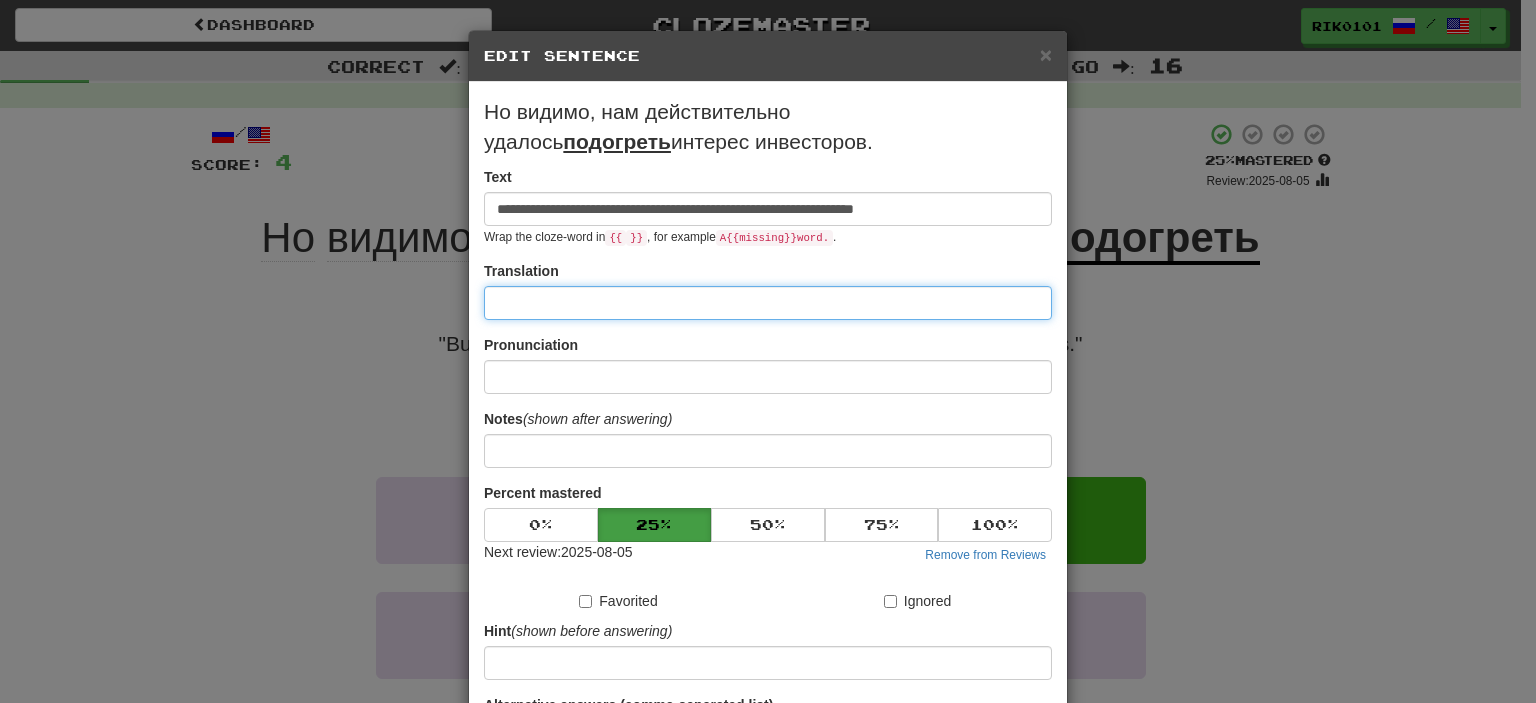 paste on "**********" 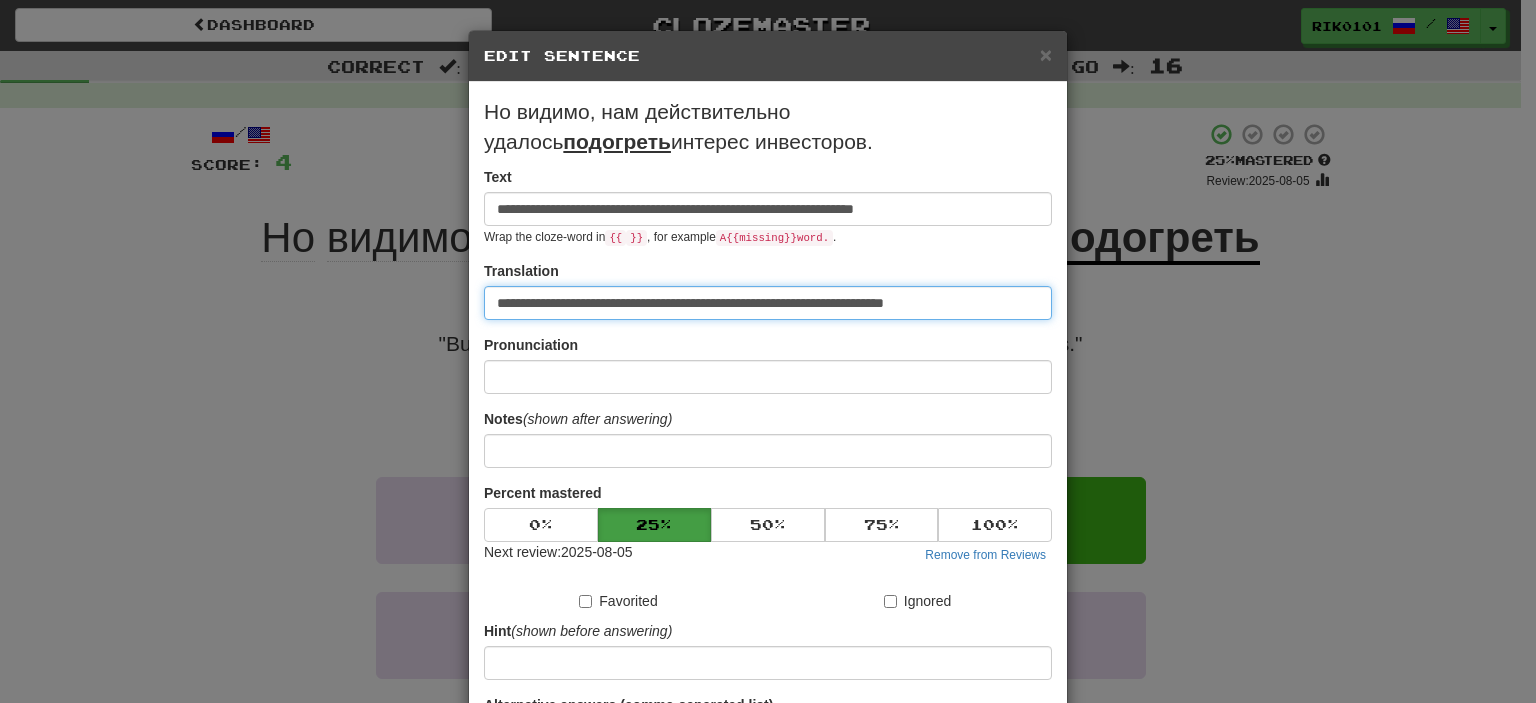 scroll, scrollTop: 220, scrollLeft: 0, axis: vertical 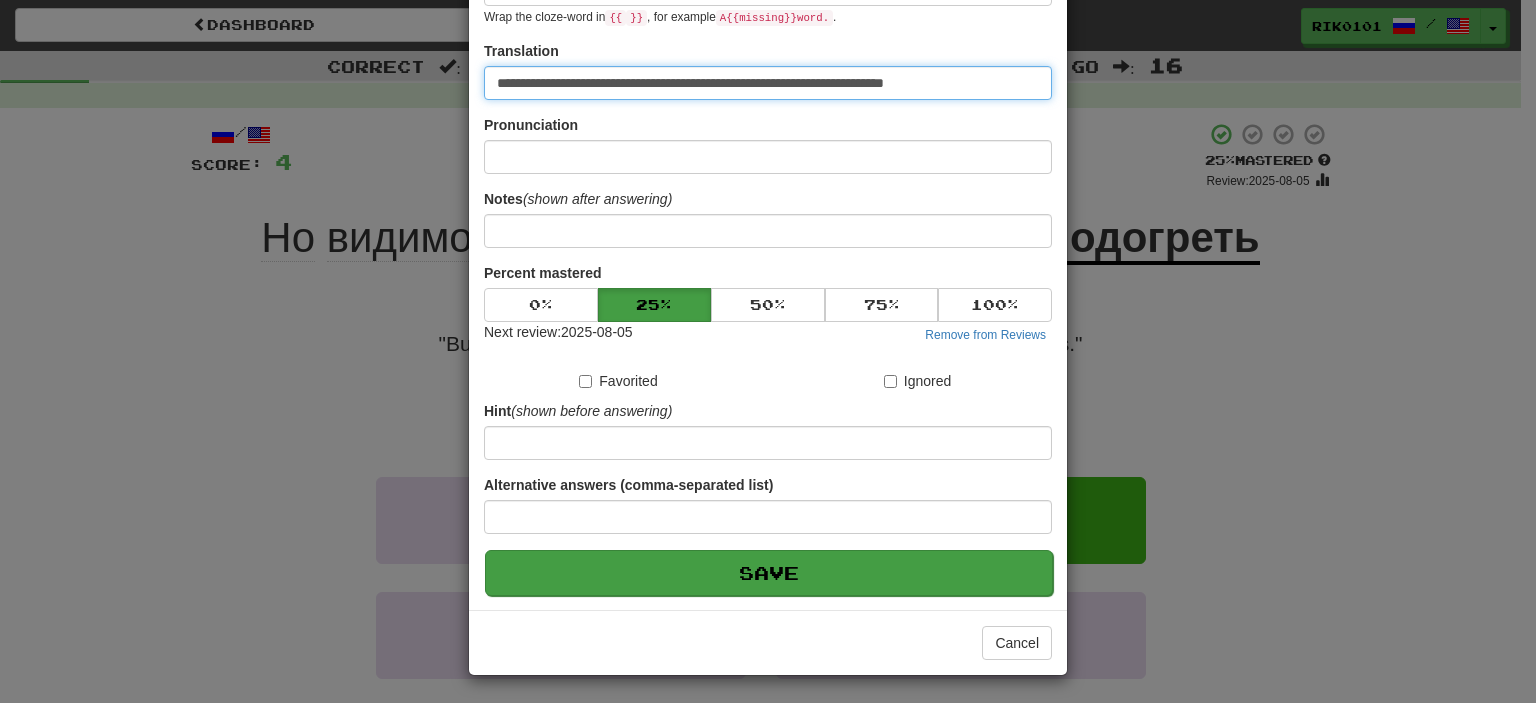 type on "**********" 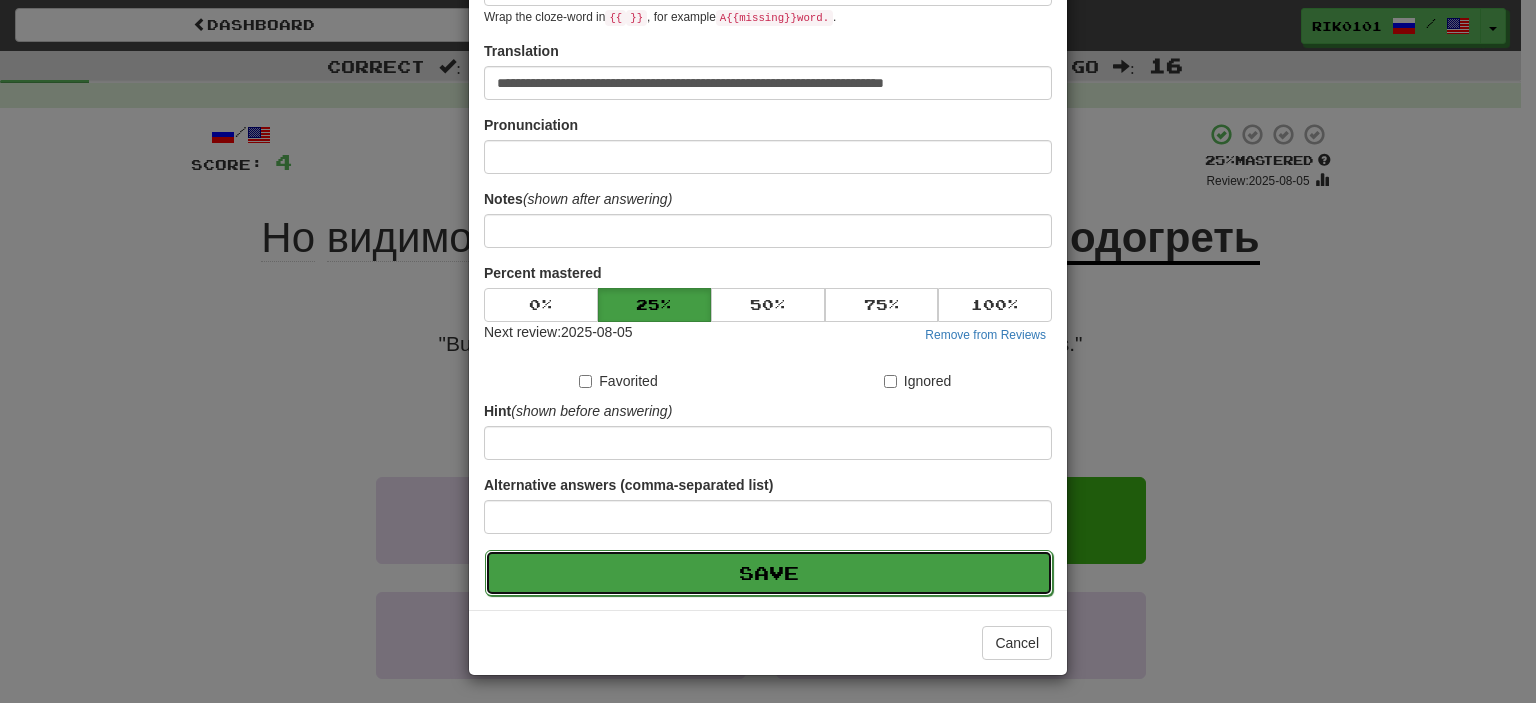 click on "Save" at bounding box center [769, 573] 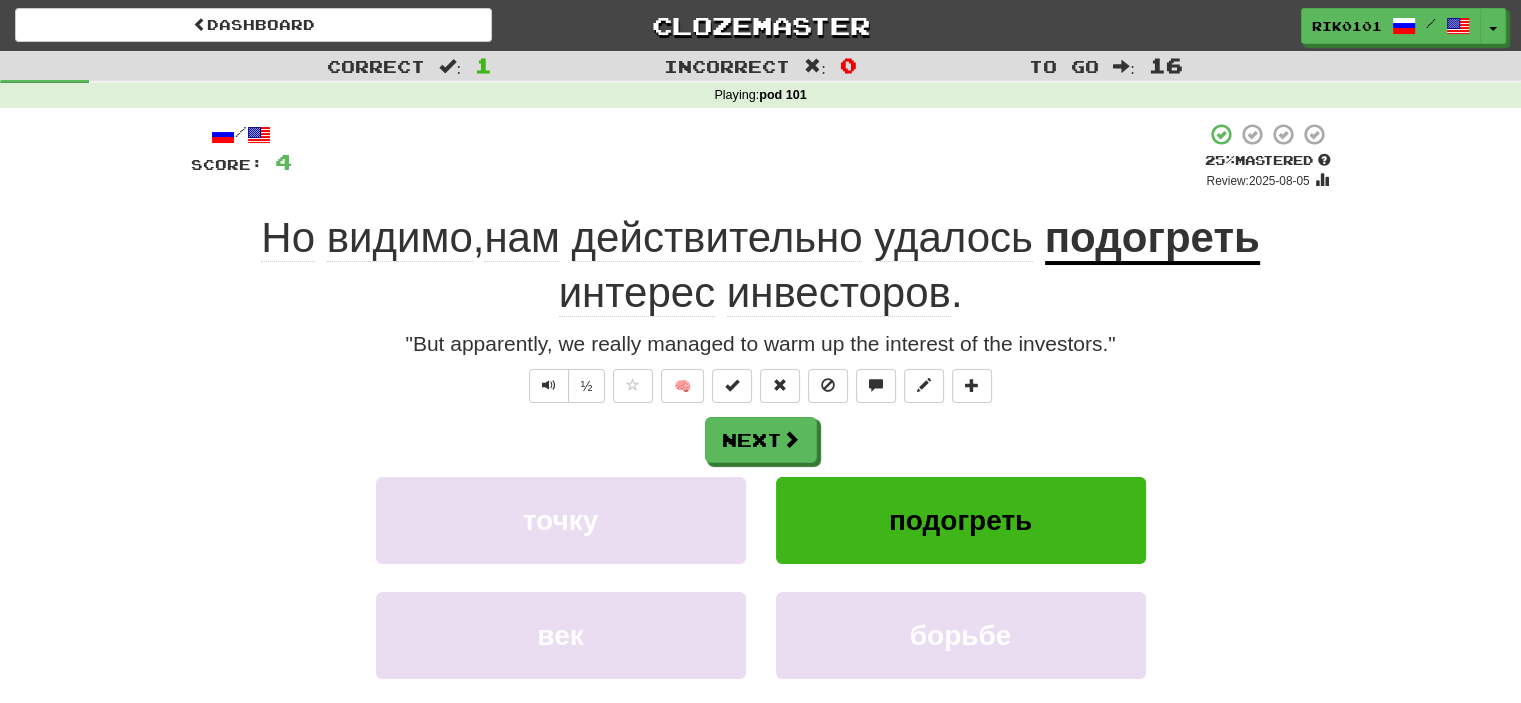 click on "действительно" 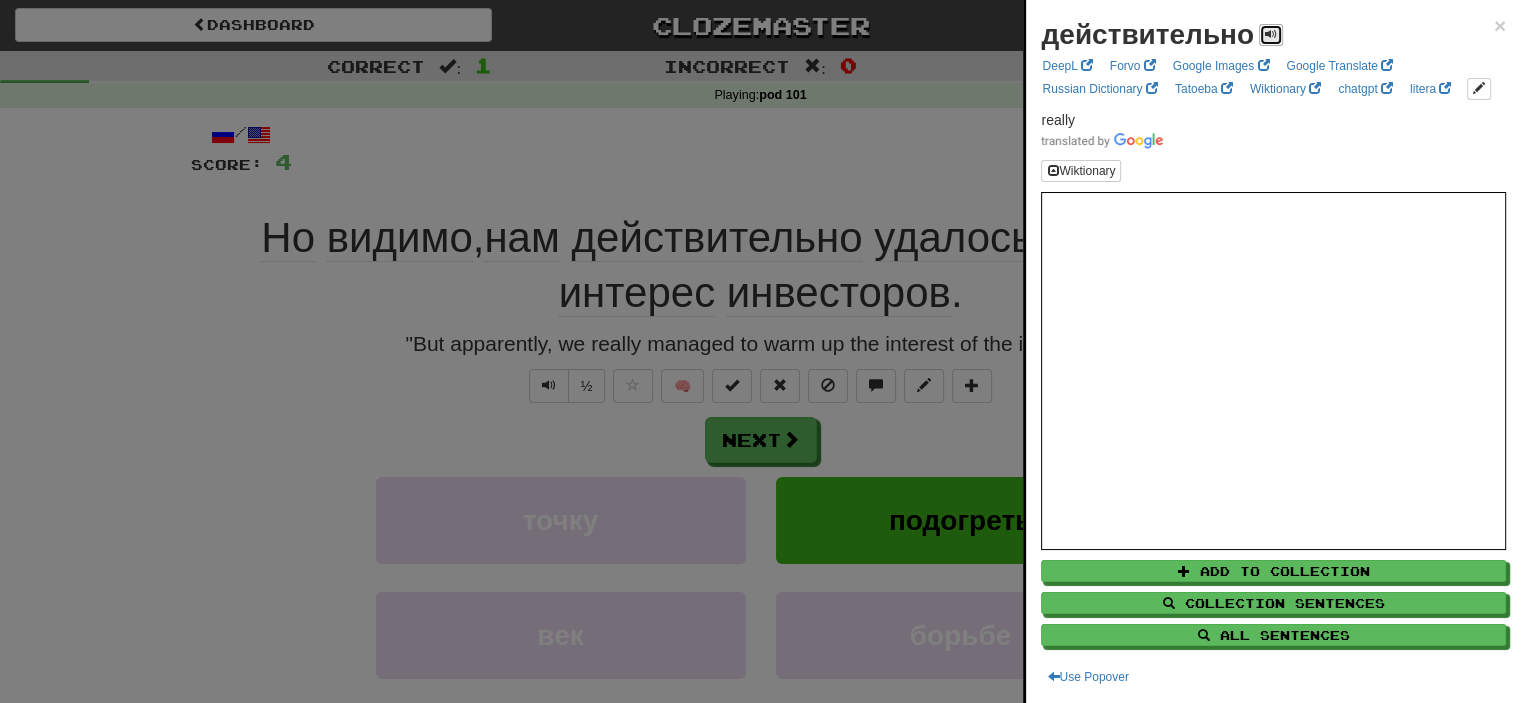 click at bounding box center (1271, 35) 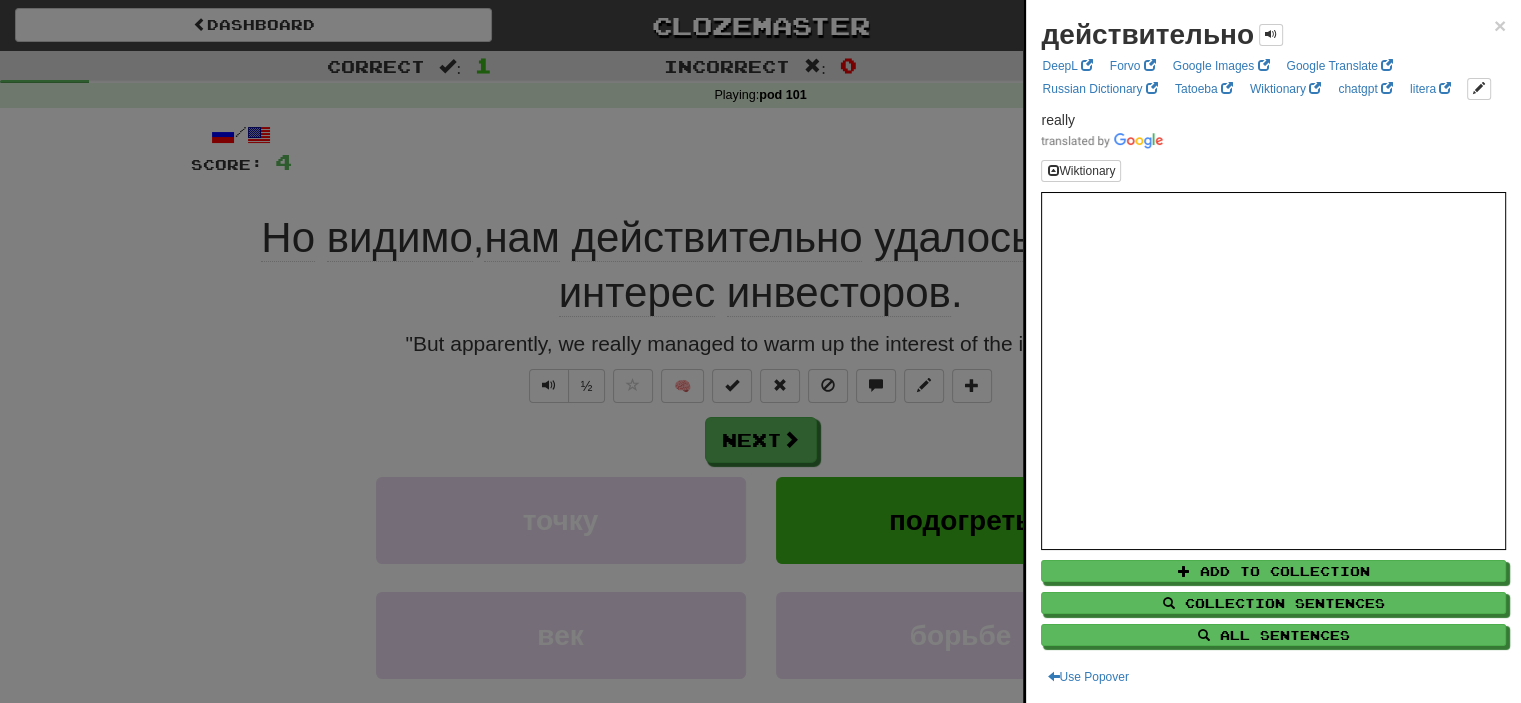 click at bounding box center [760, 351] 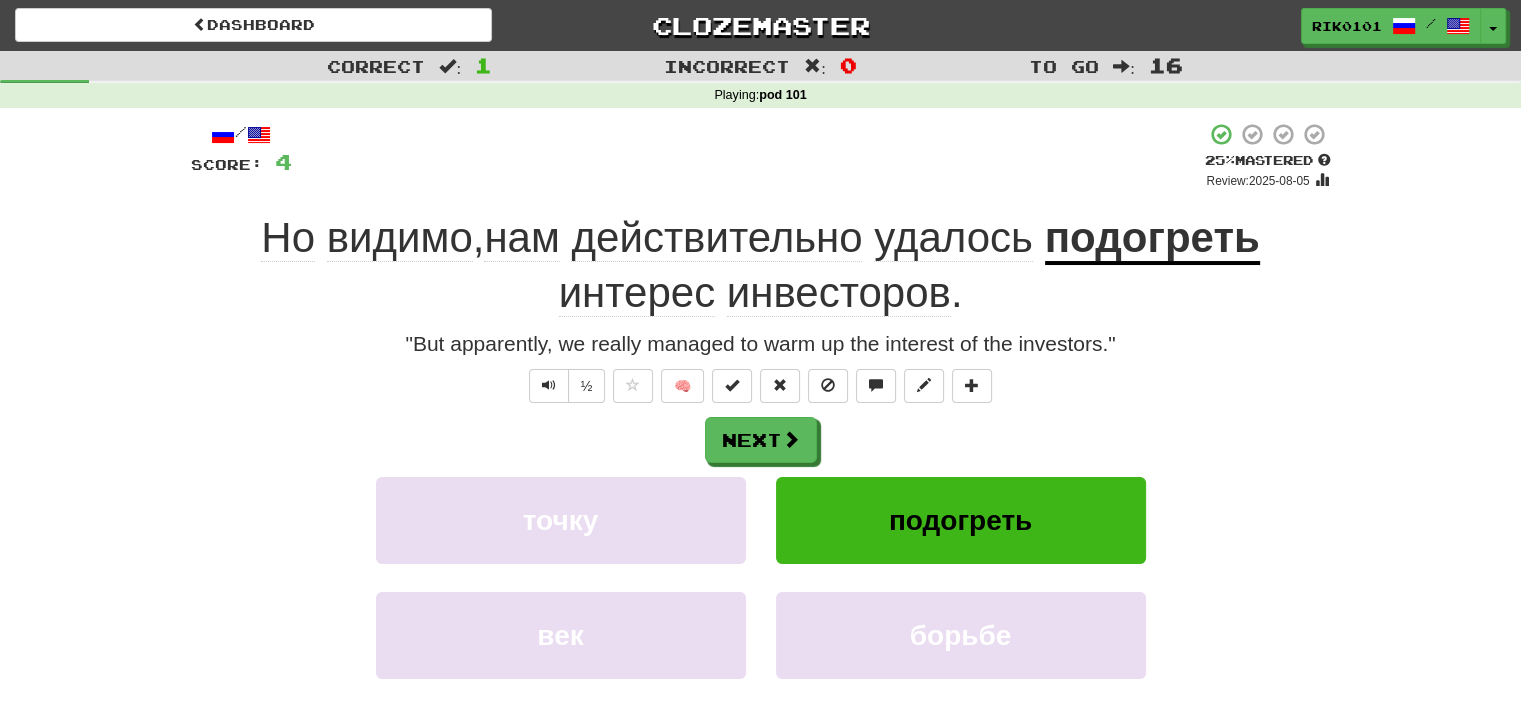 click on "удалось" 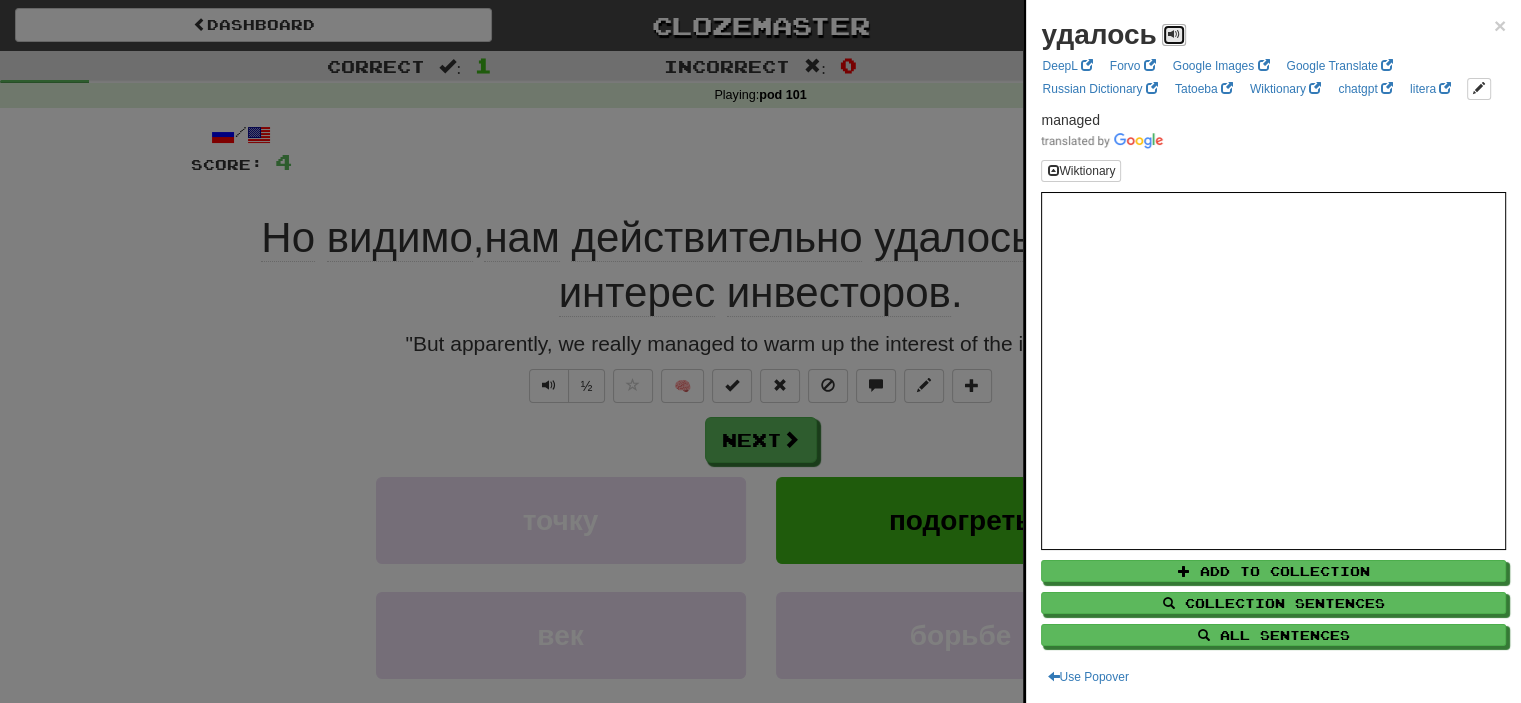 click at bounding box center [1174, 35] 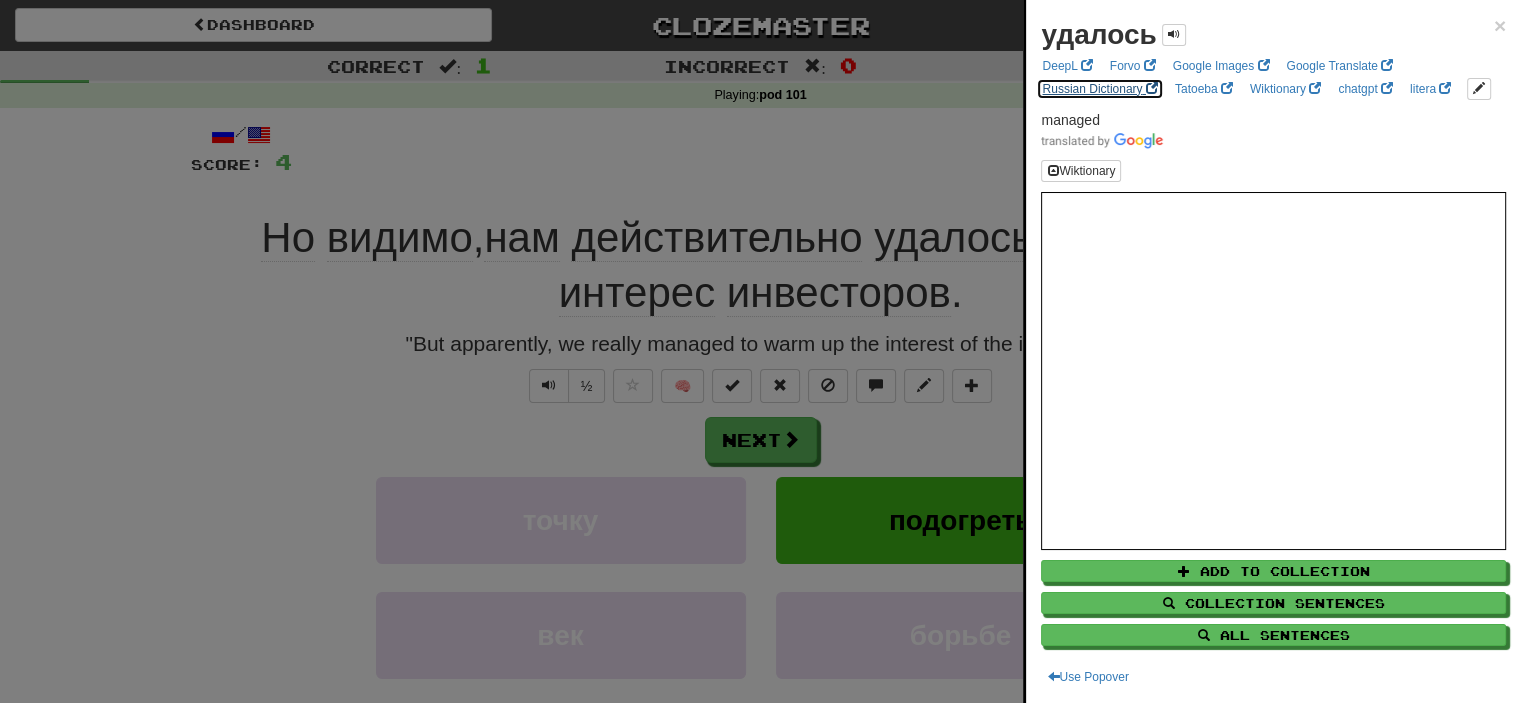 click on "Russian Dictionary" at bounding box center (1099, 89) 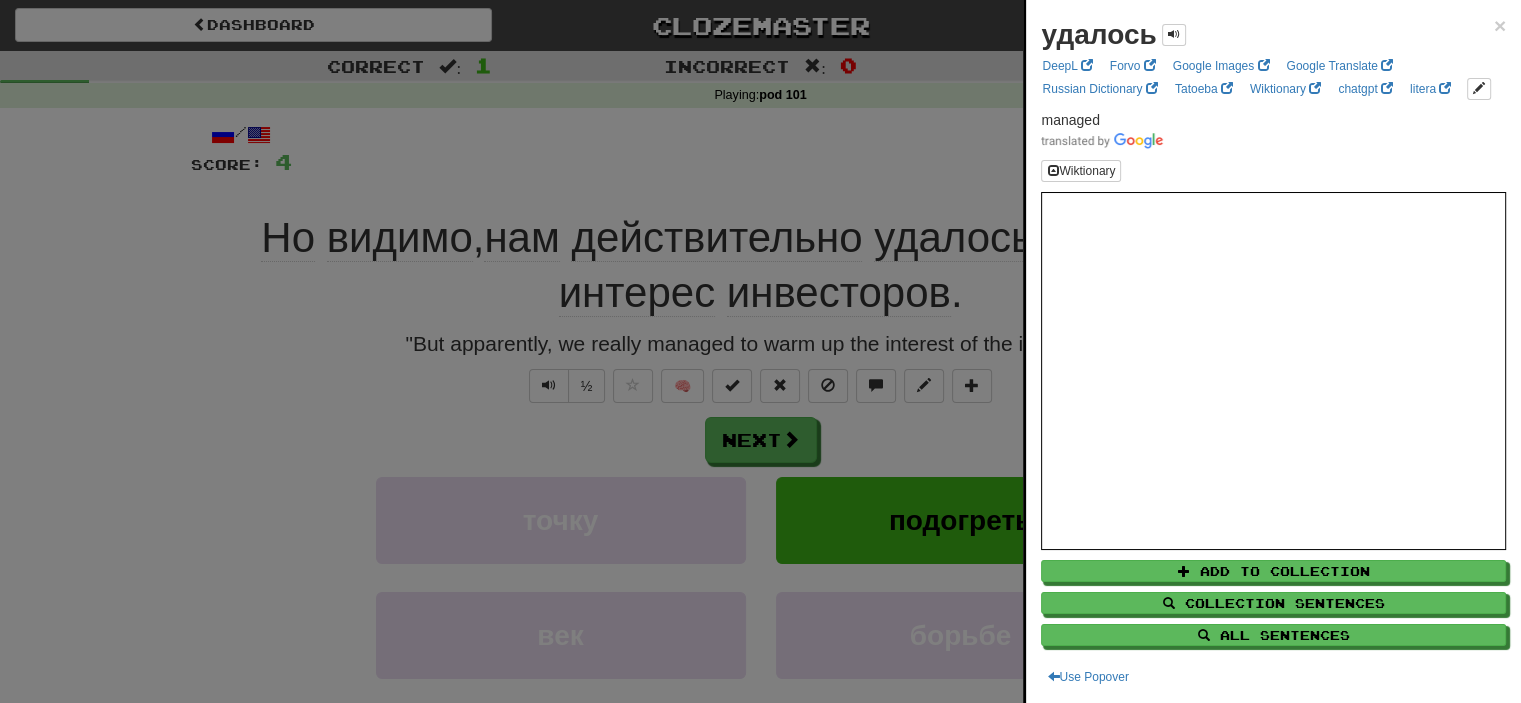 click at bounding box center [760, 351] 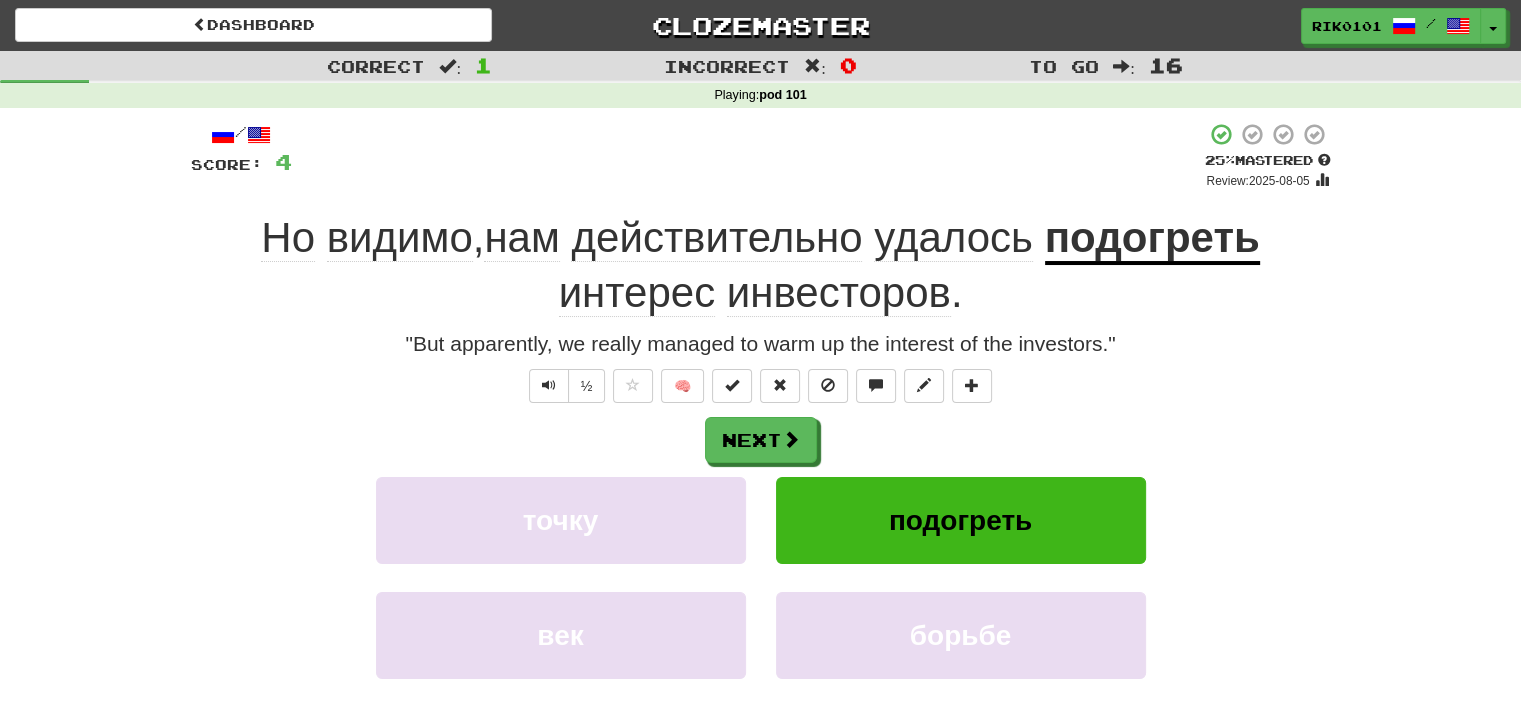 click on "подогреть" at bounding box center (1152, 239) 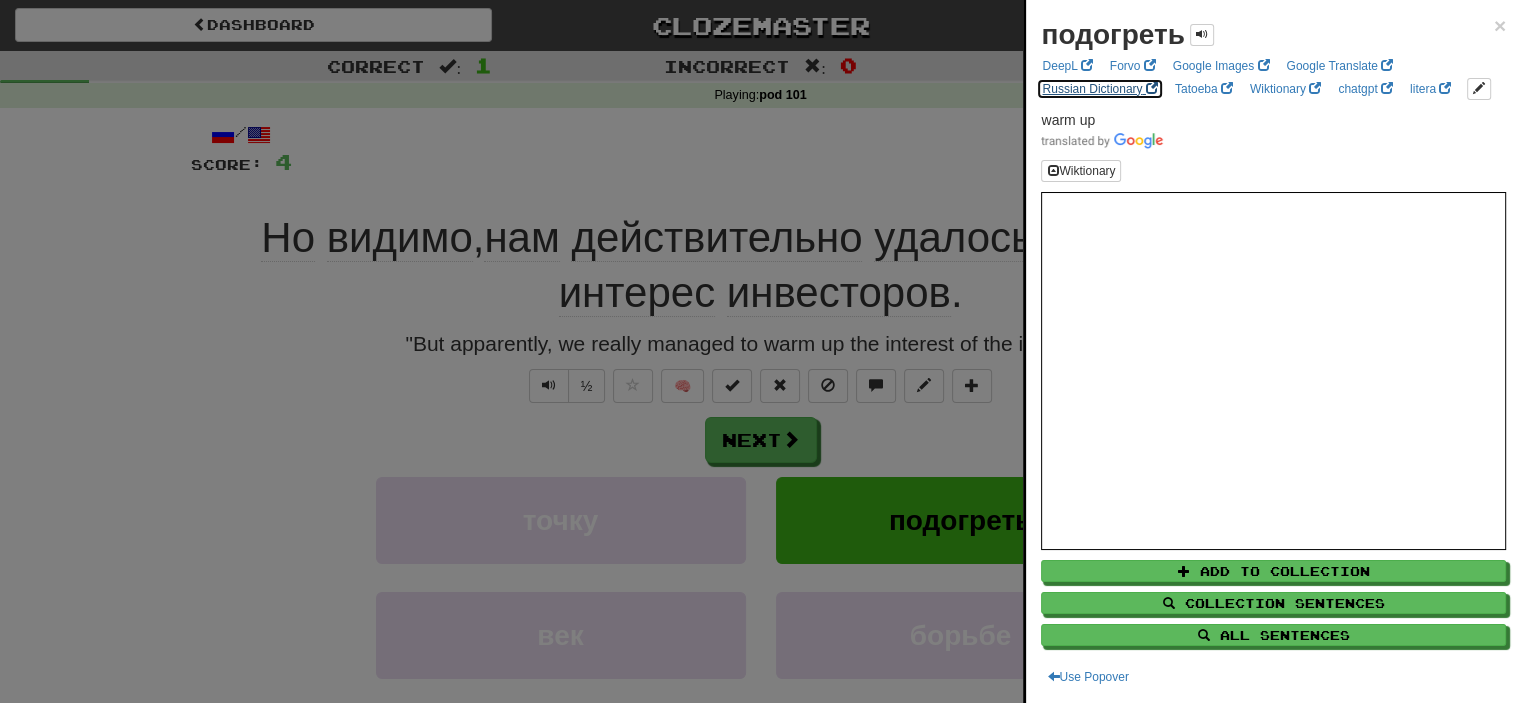 click on "Russian Dictionary" at bounding box center (1099, 89) 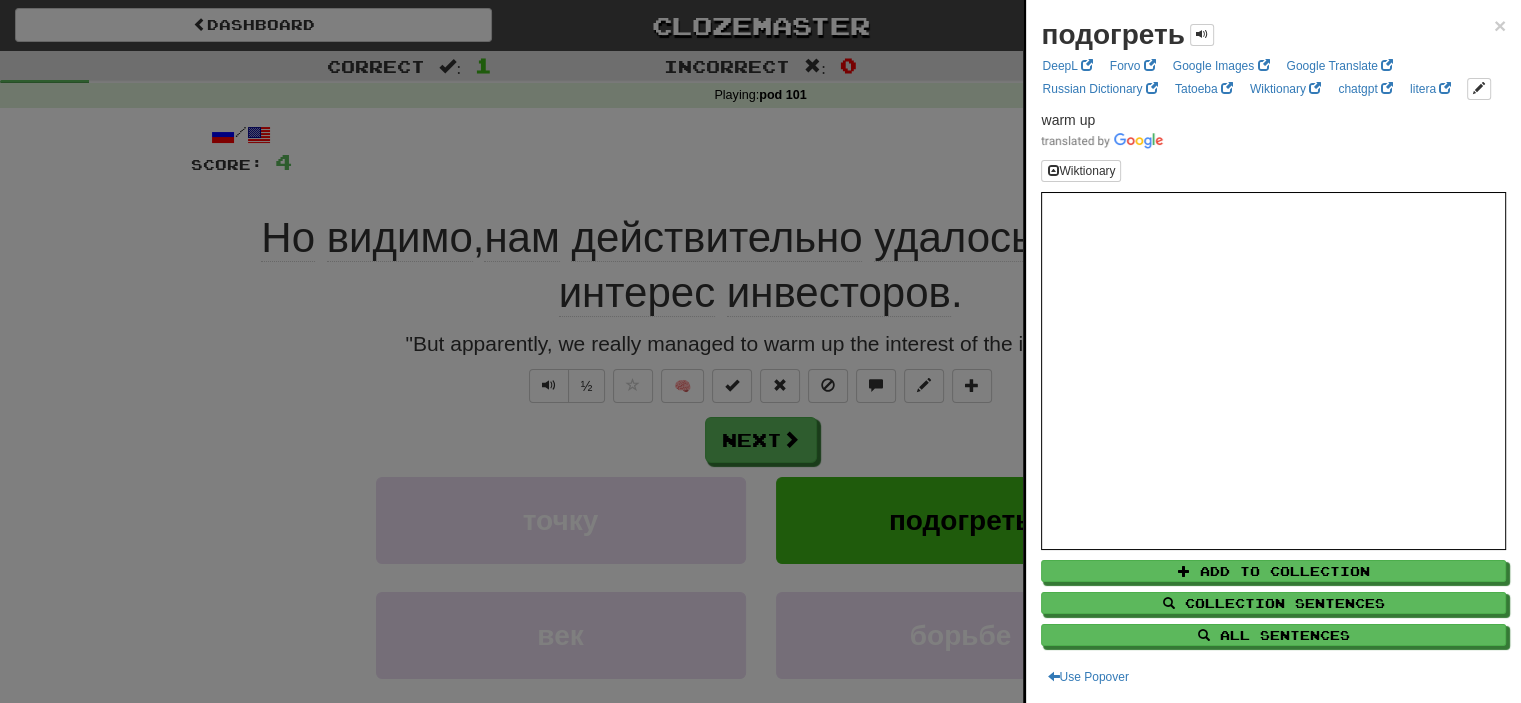 click at bounding box center (760, 351) 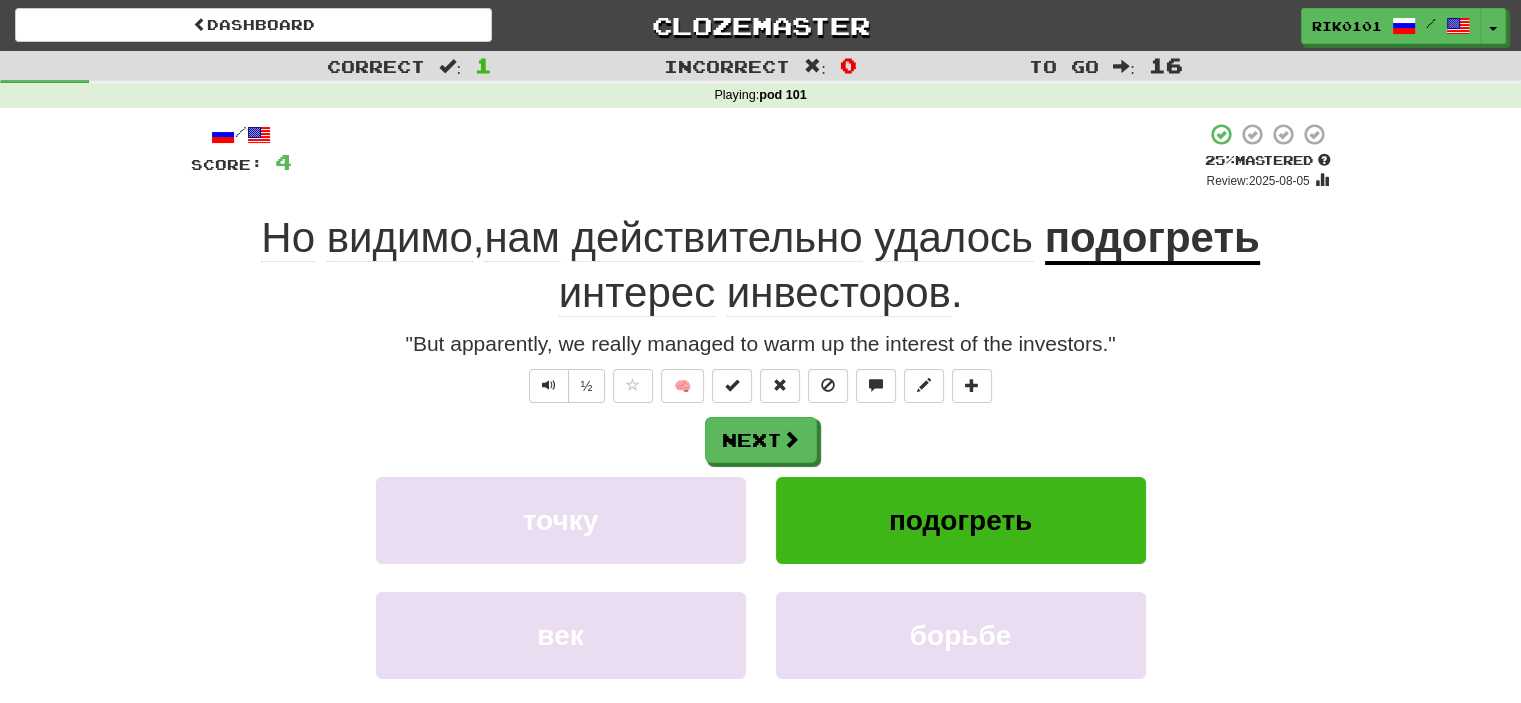 click on "удалось" 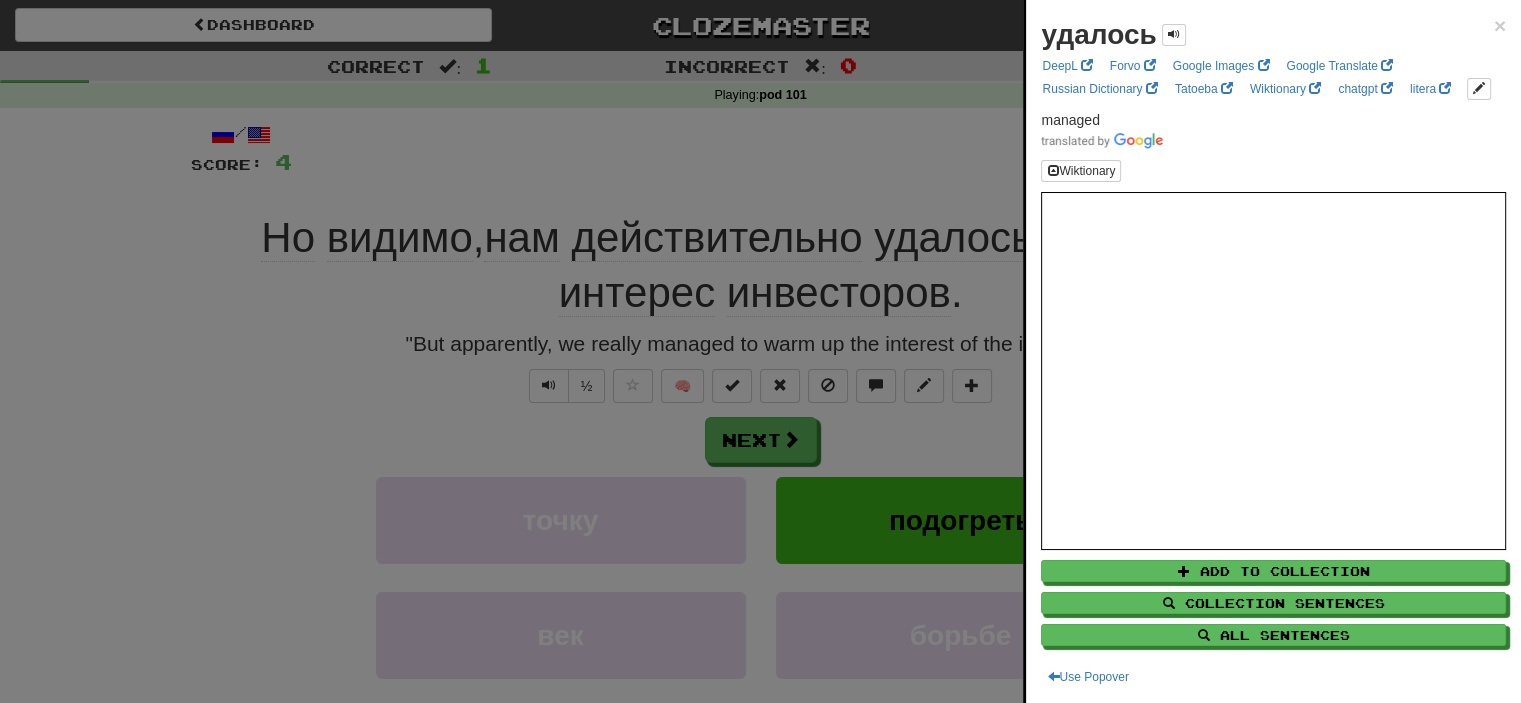 click at bounding box center [760, 351] 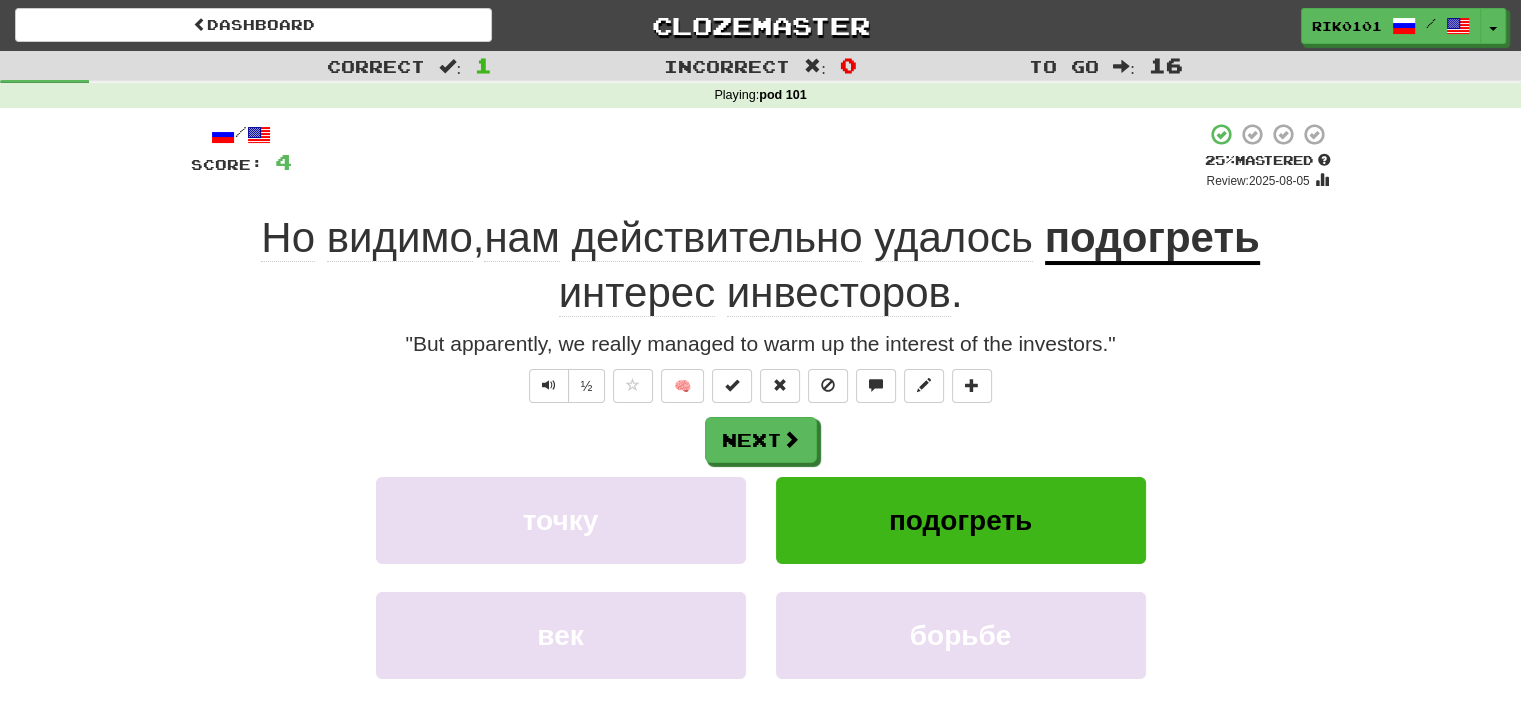 click on "подогреть" at bounding box center (1152, 239) 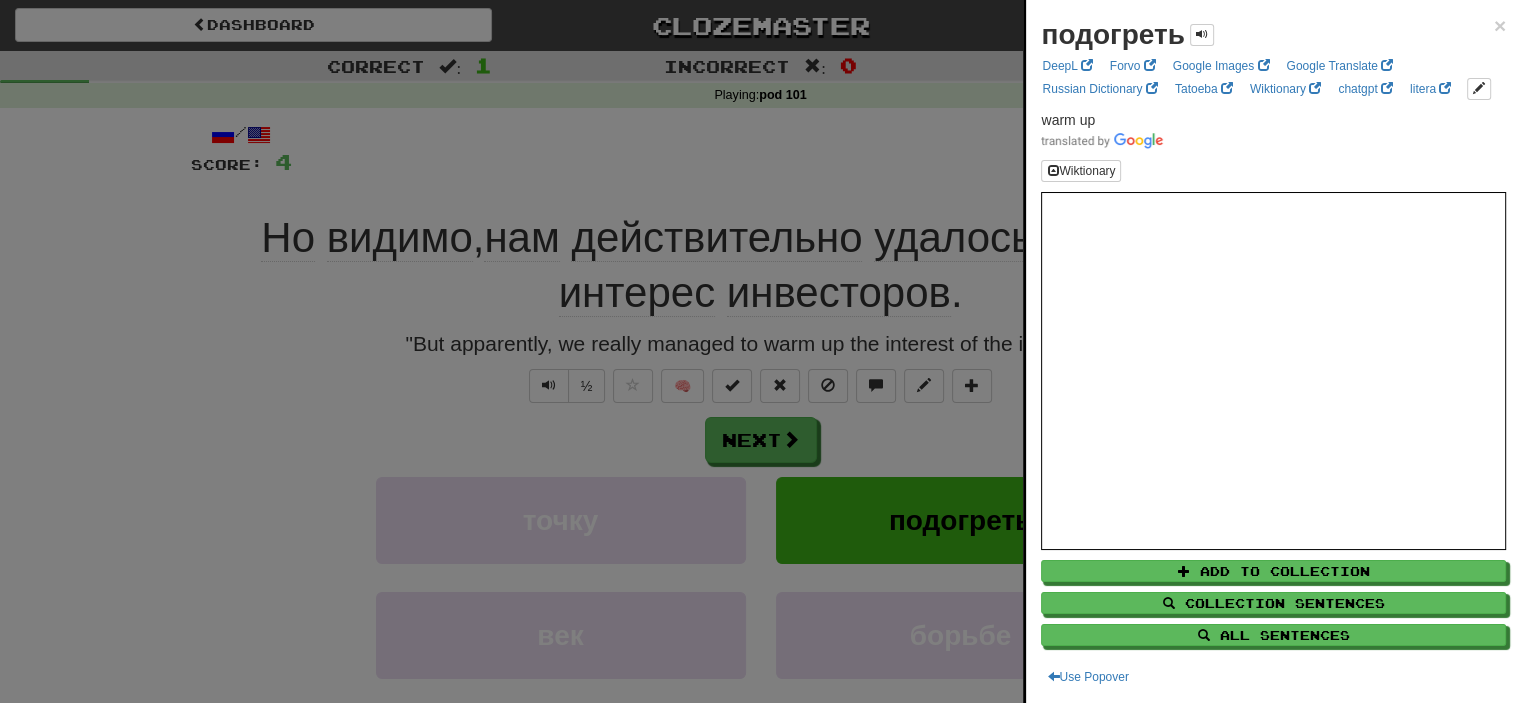 click at bounding box center (760, 351) 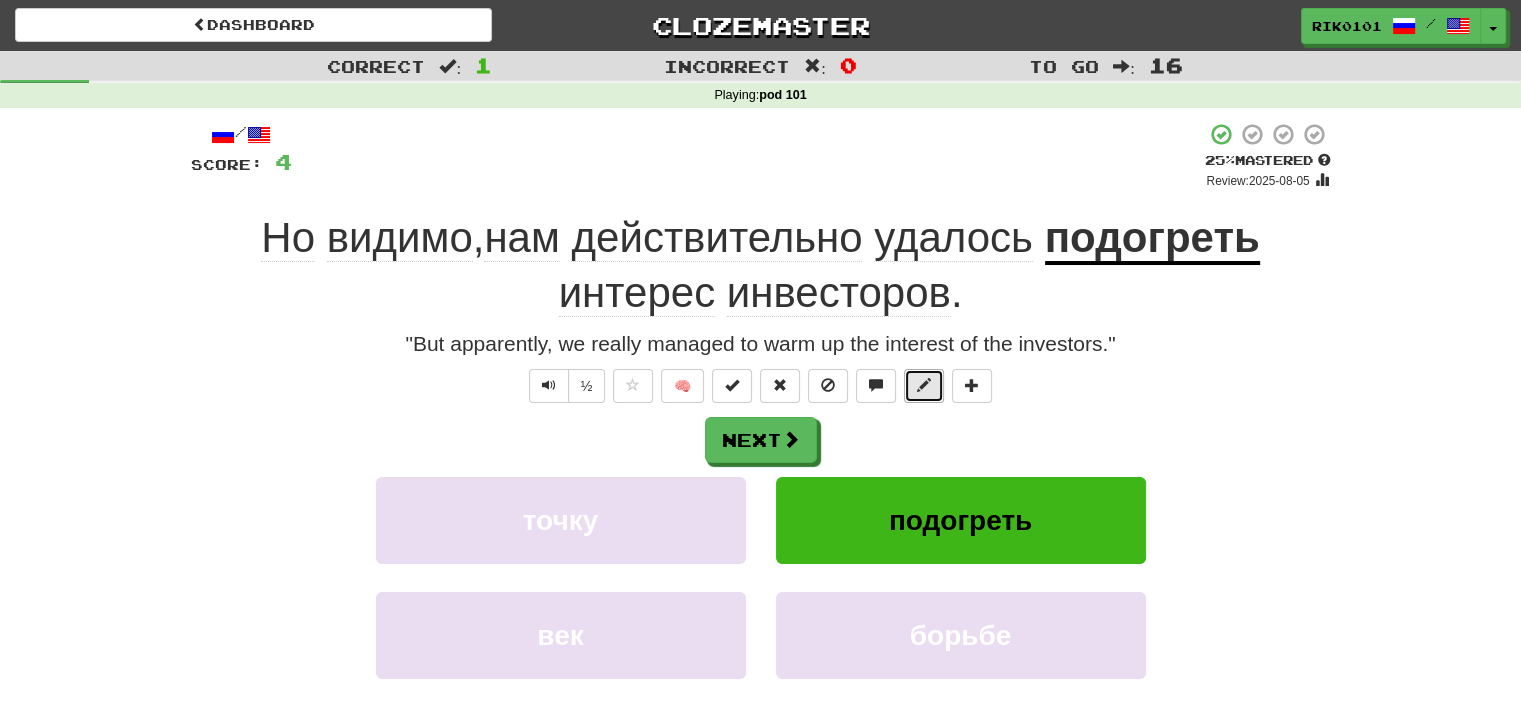 click at bounding box center [924, 386] 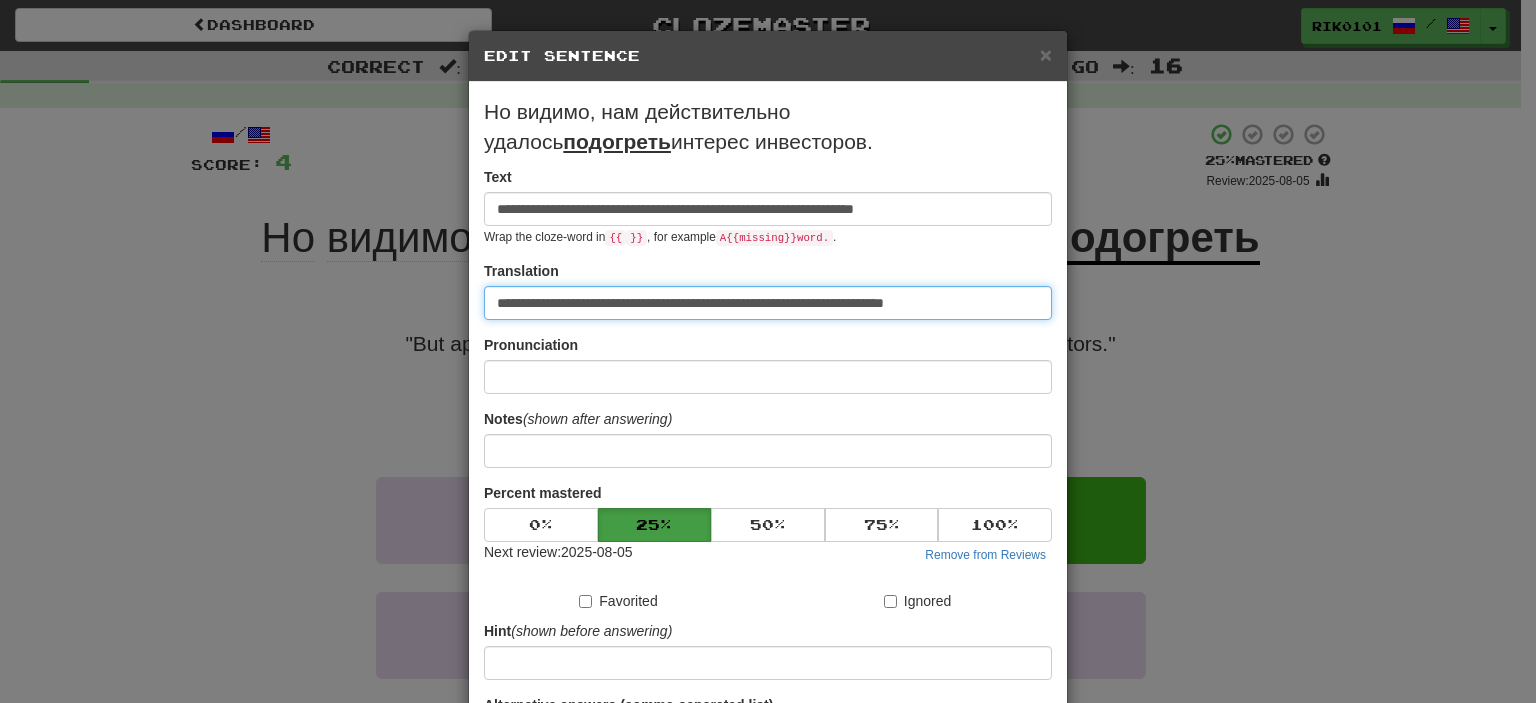 click on "**********" at bounding box center (768, 303) 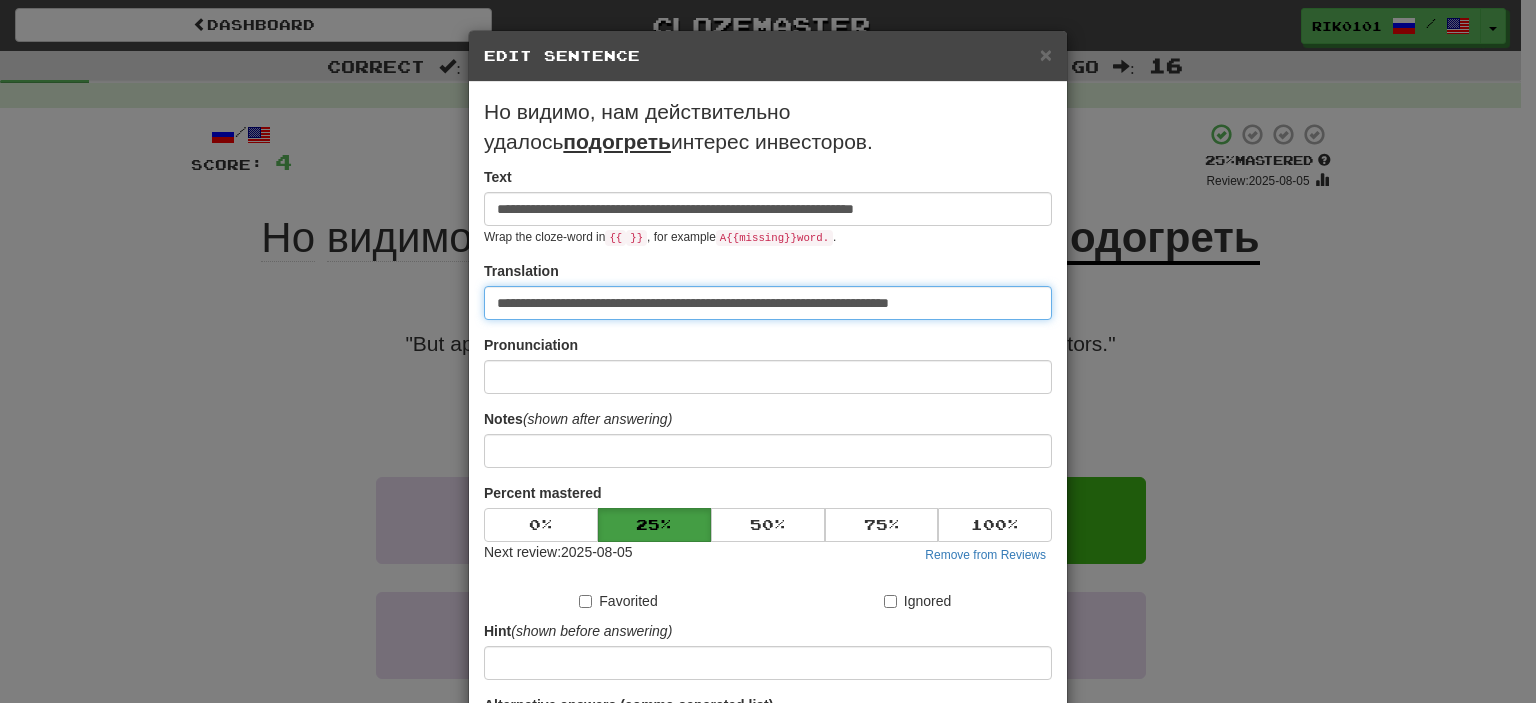 paste on "**********" 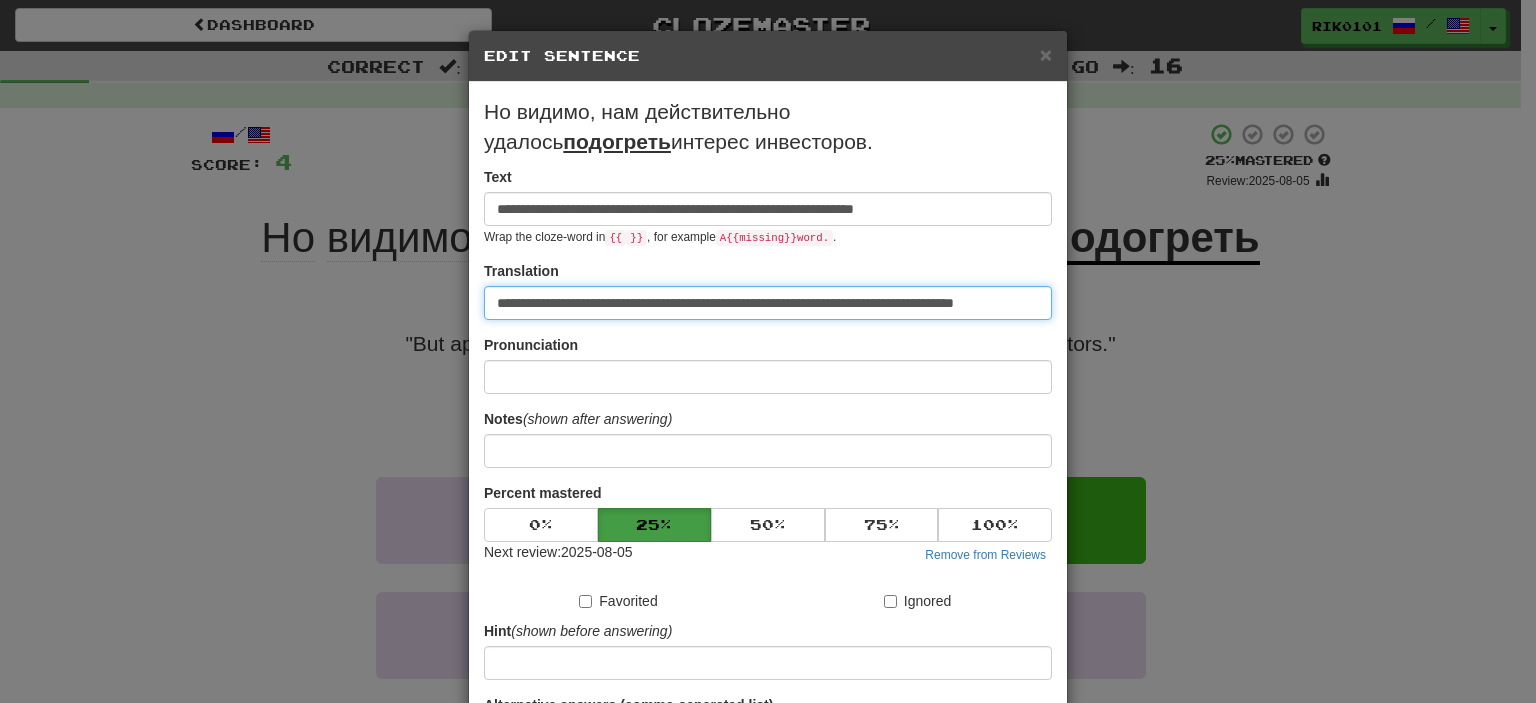 click on "**********" at bounding box center [768, 303] 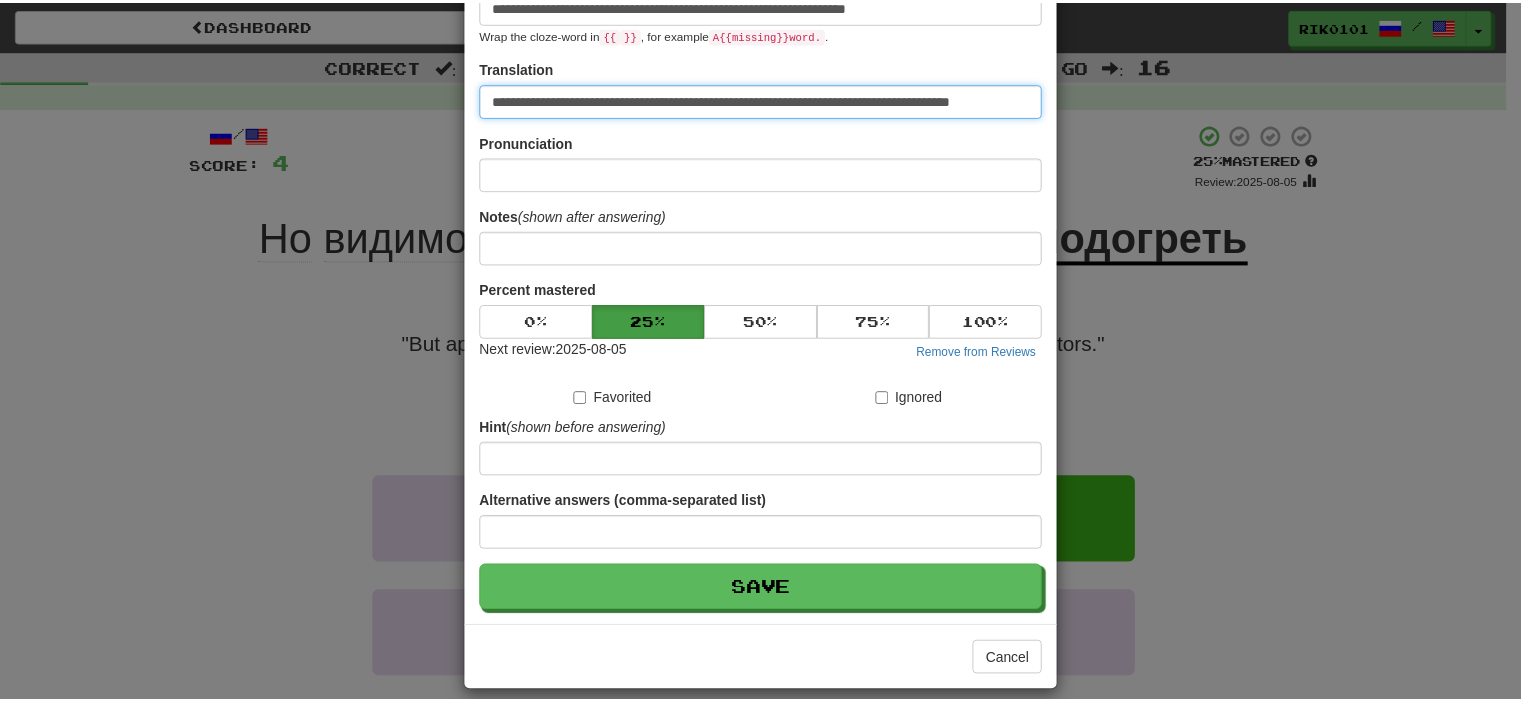 scroll, scrollTop: 220, scrollLeft: 0, axis: vertical 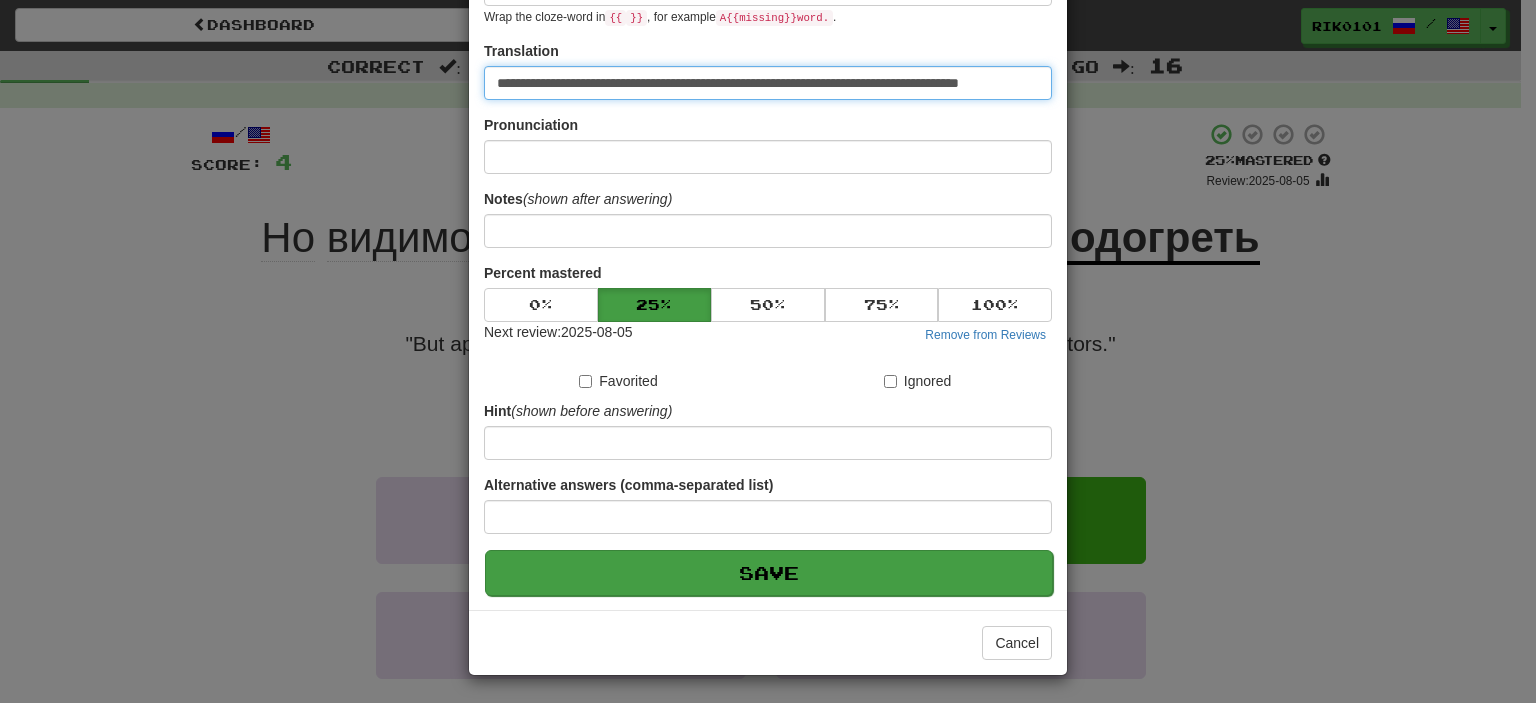 type on "**********" 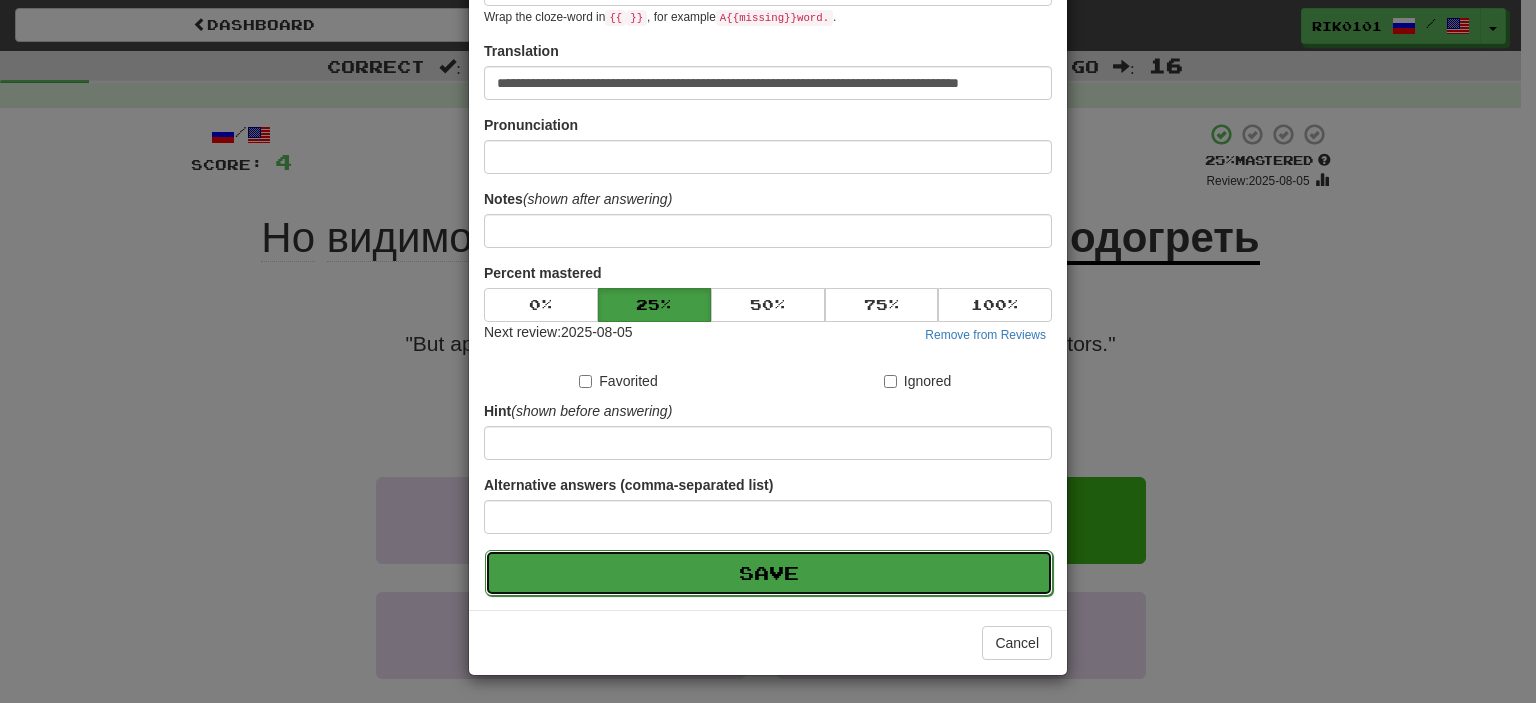 click on "Save" at bounding box center (769, 573) 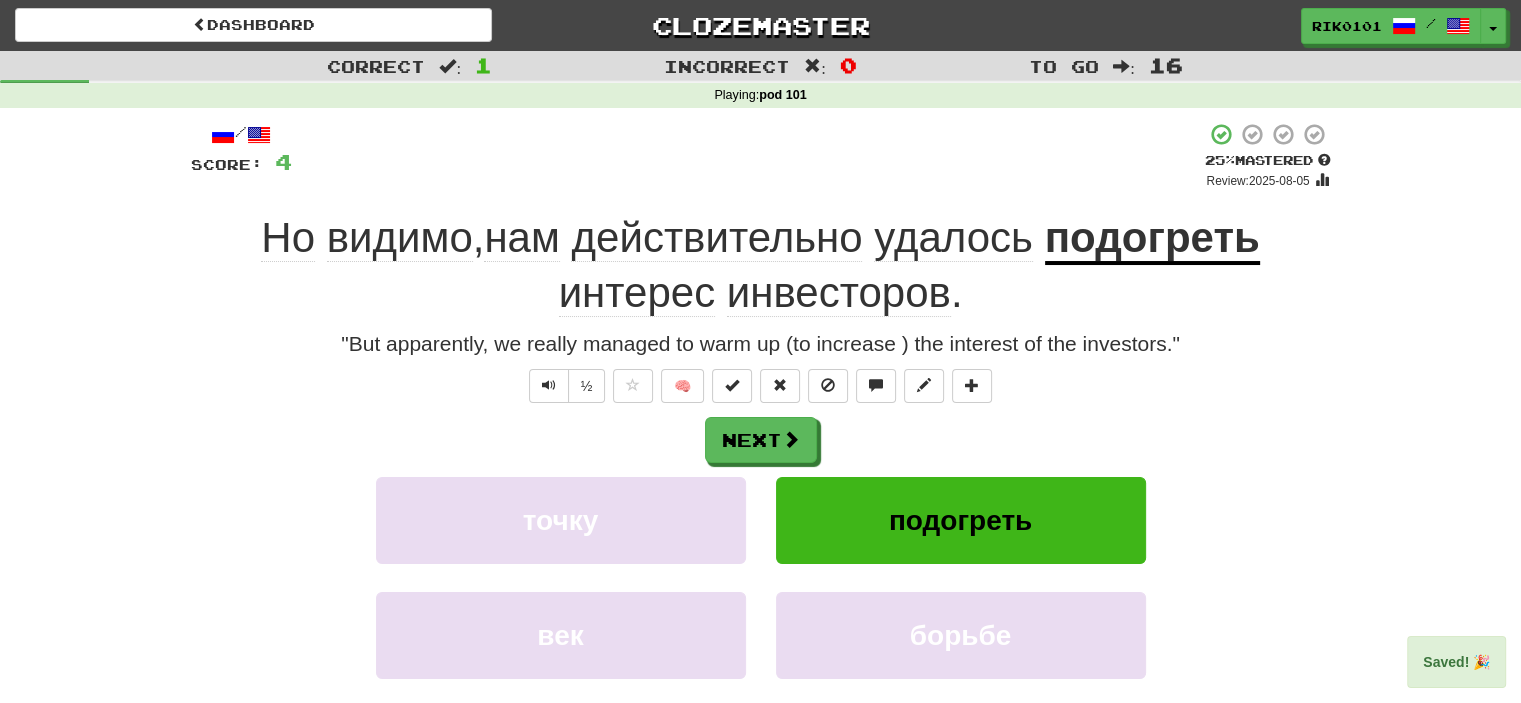 click on "подогреть" at bounding box center [1152, 239] 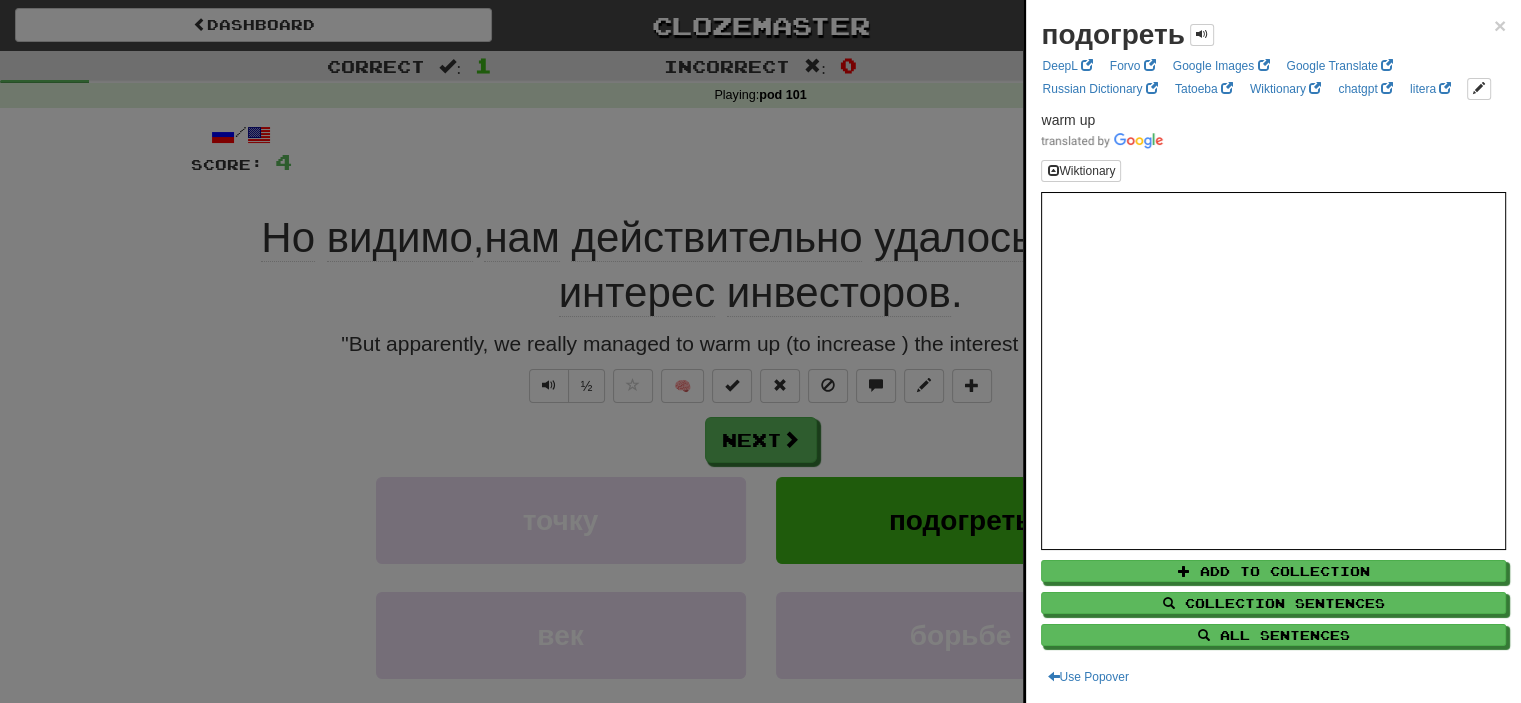 click on "DeepL   Forvo   Google Images   Google Translate   Russian Dictionary   Tatoeba   Wiktionary   chatgpt   litera" at bounding box center [1271, 77] 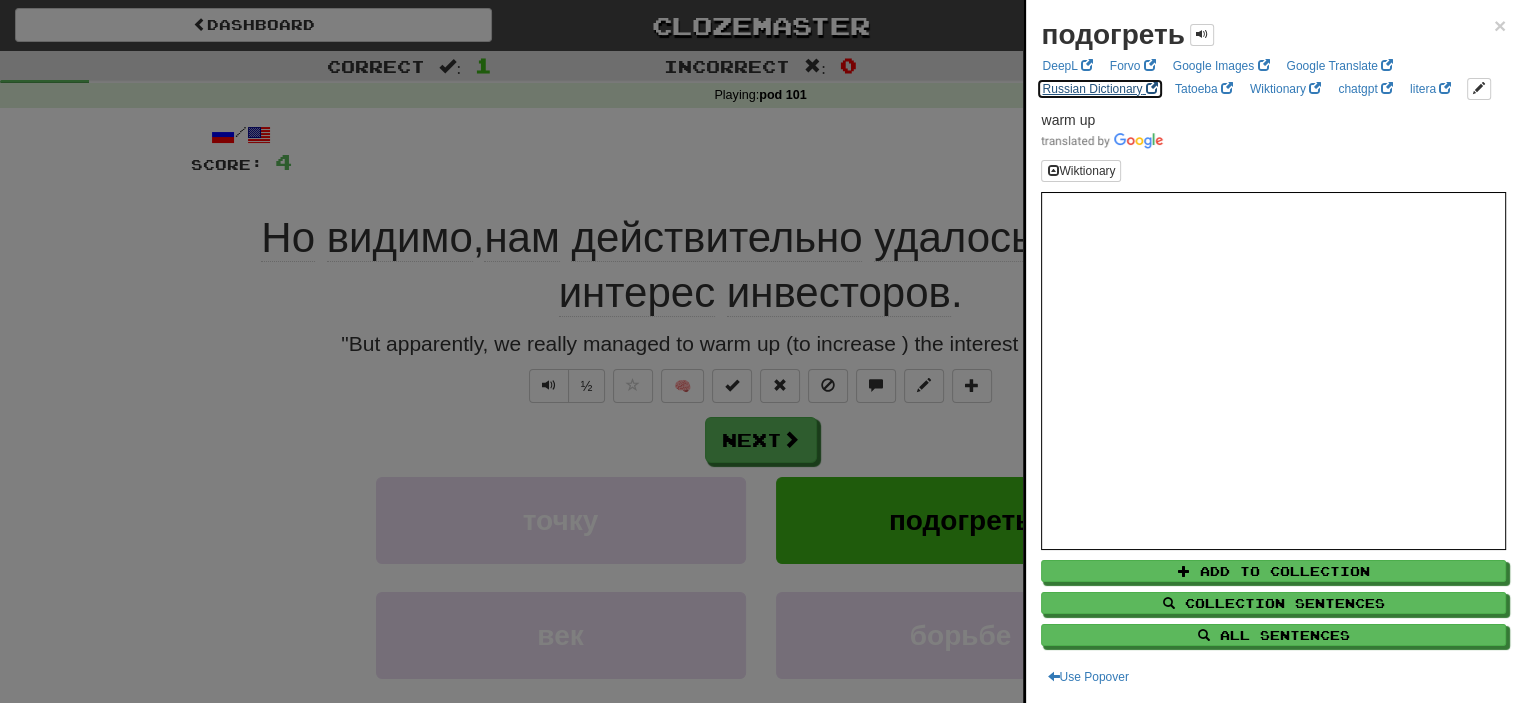 click on "Russian Dictionary" at bounding box center (1099, 89) 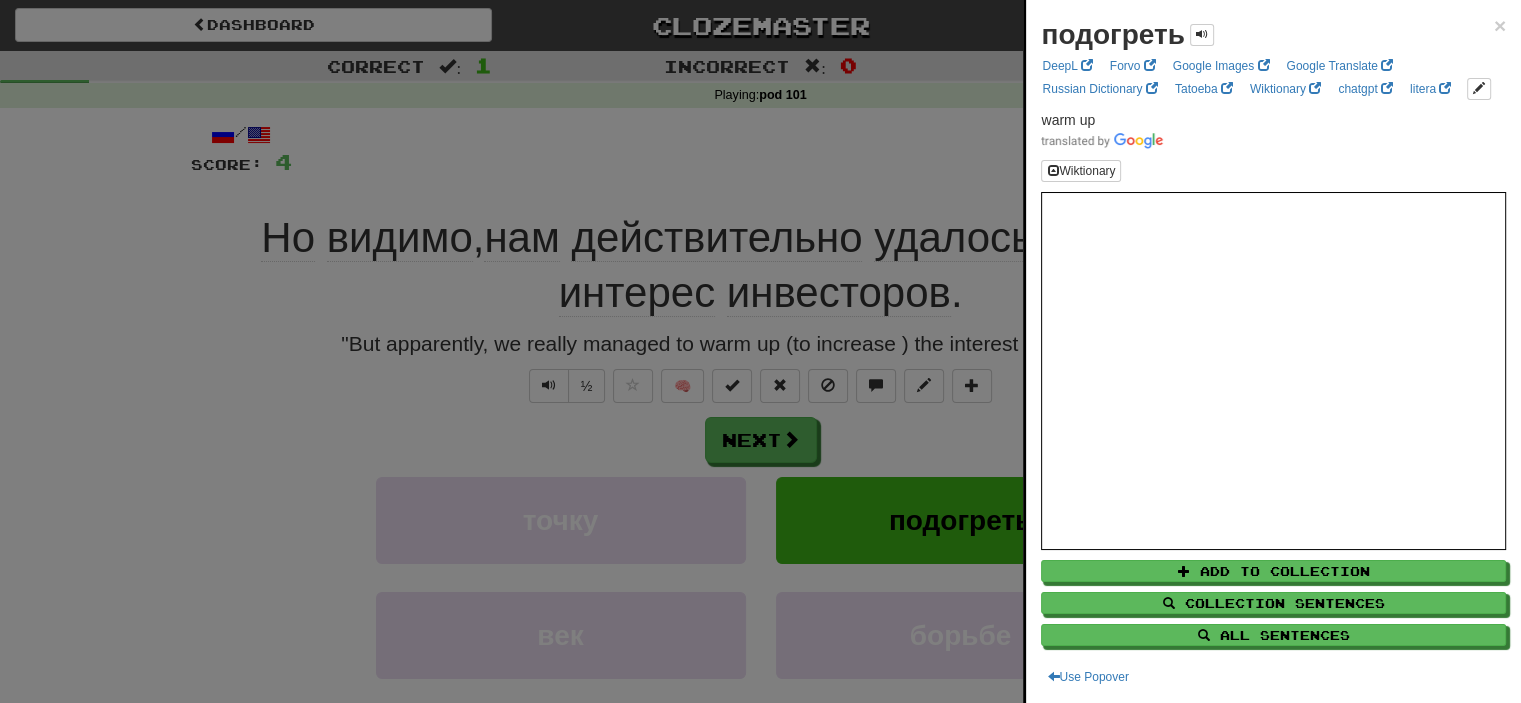 click at bounding box center (760, 351) 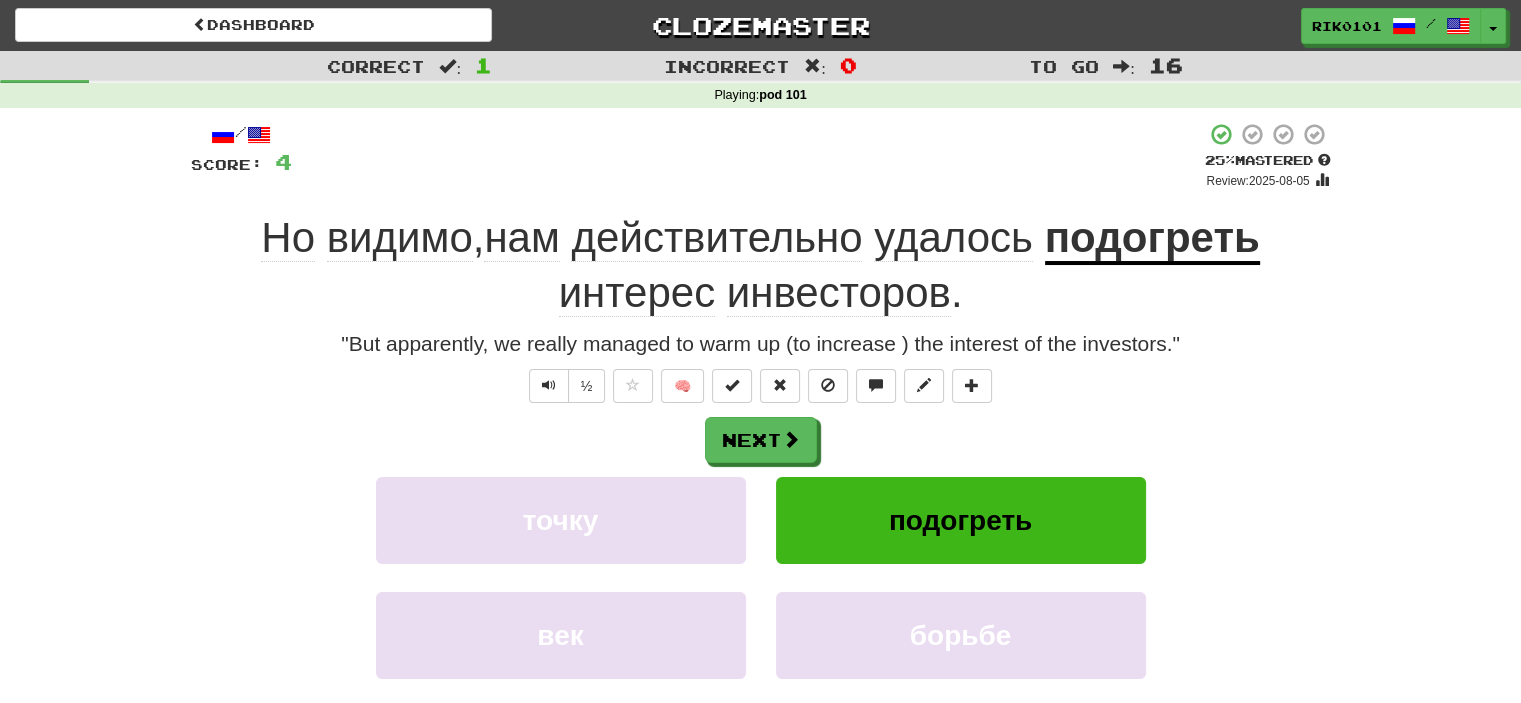 click on "+ 4" at bounding box center (748, 156) 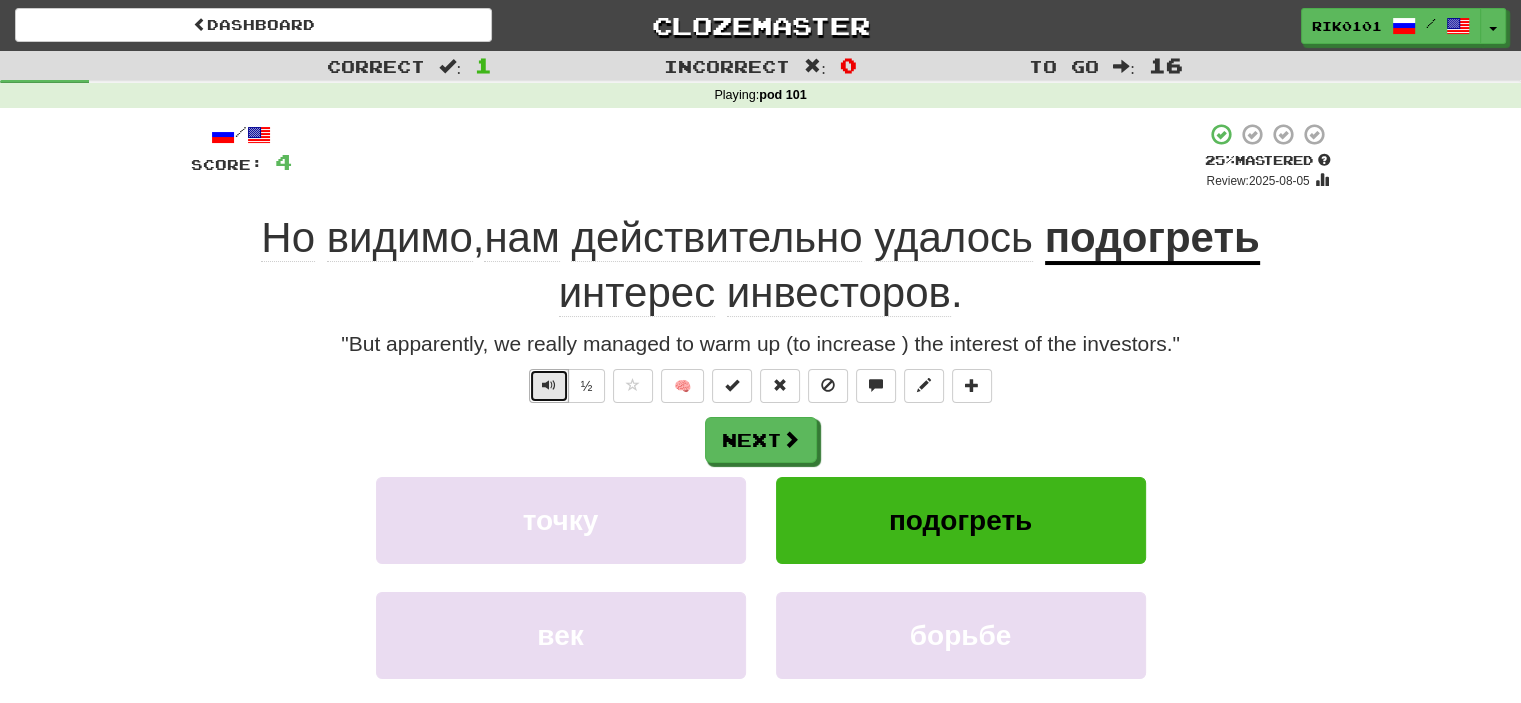 click at bounding box center [549, 385] 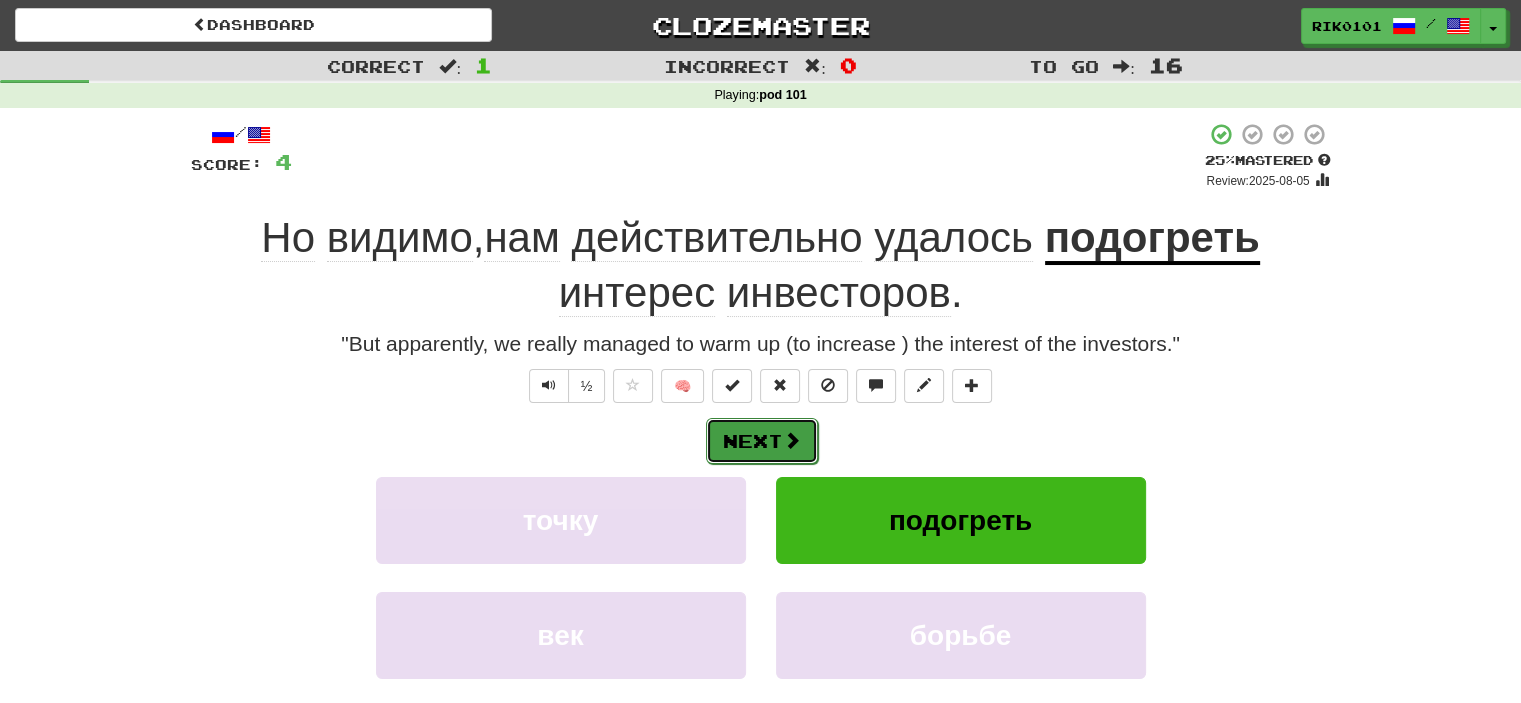 click on "Next" at bounding box center [762, 441] 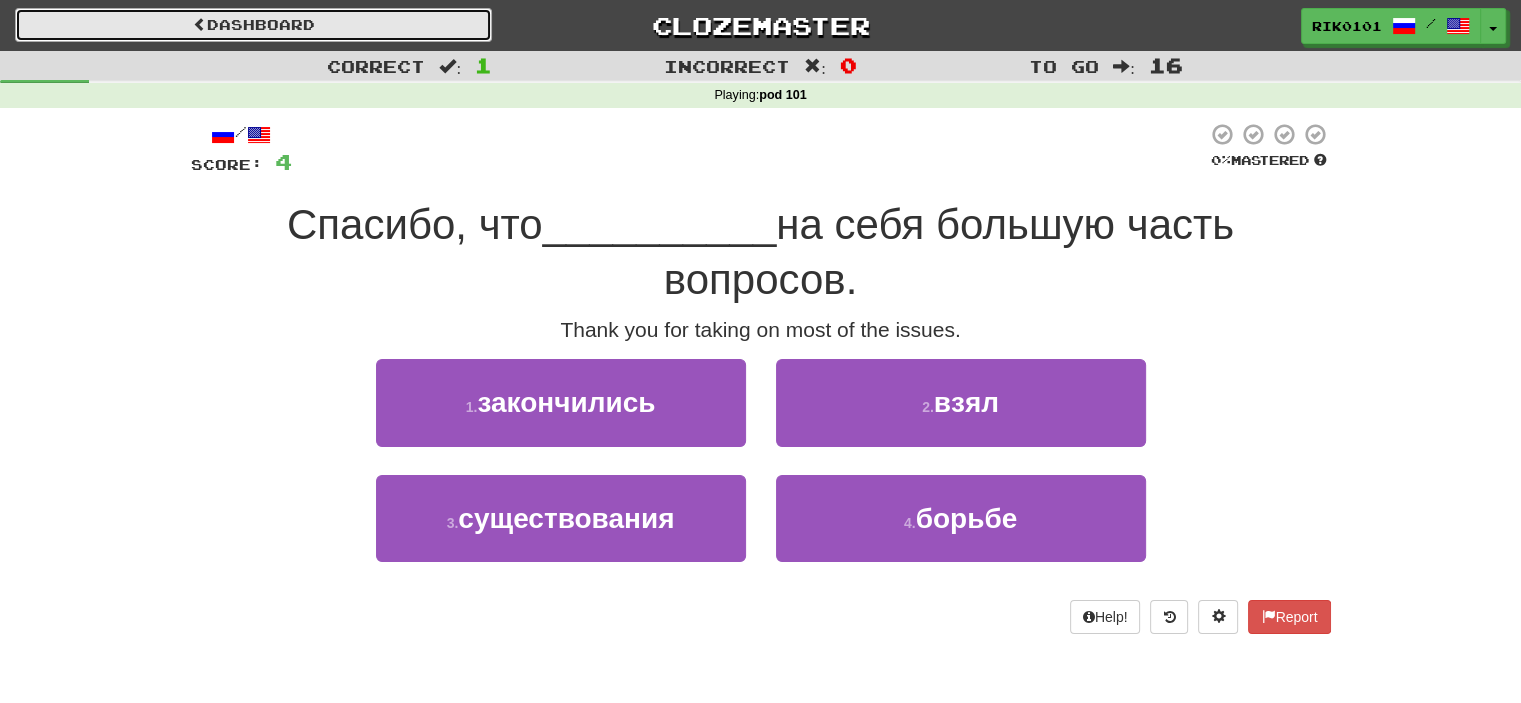 click on "Dashboard" at bounding box center [253, 25] 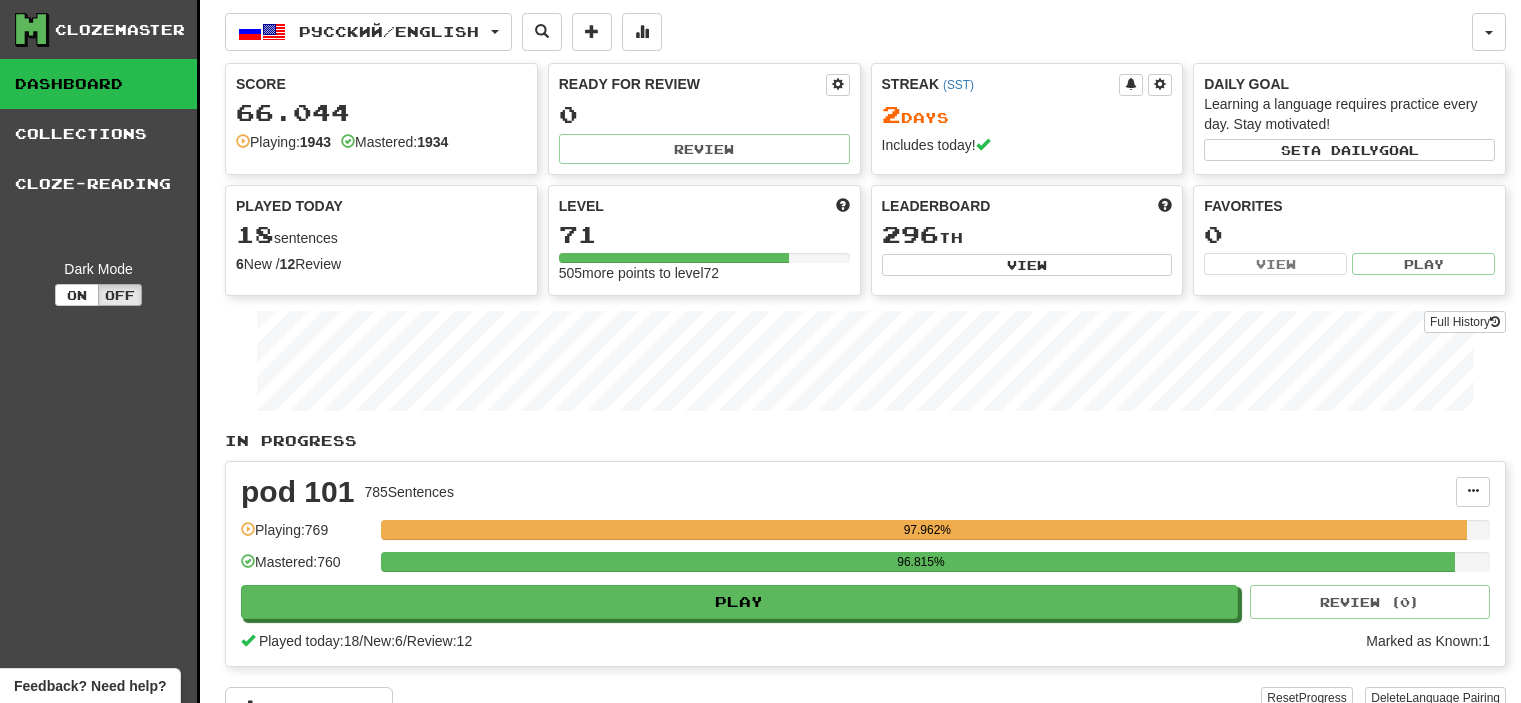 scroll, scrollTop: 0, scrollLeft: 0, axis: both 